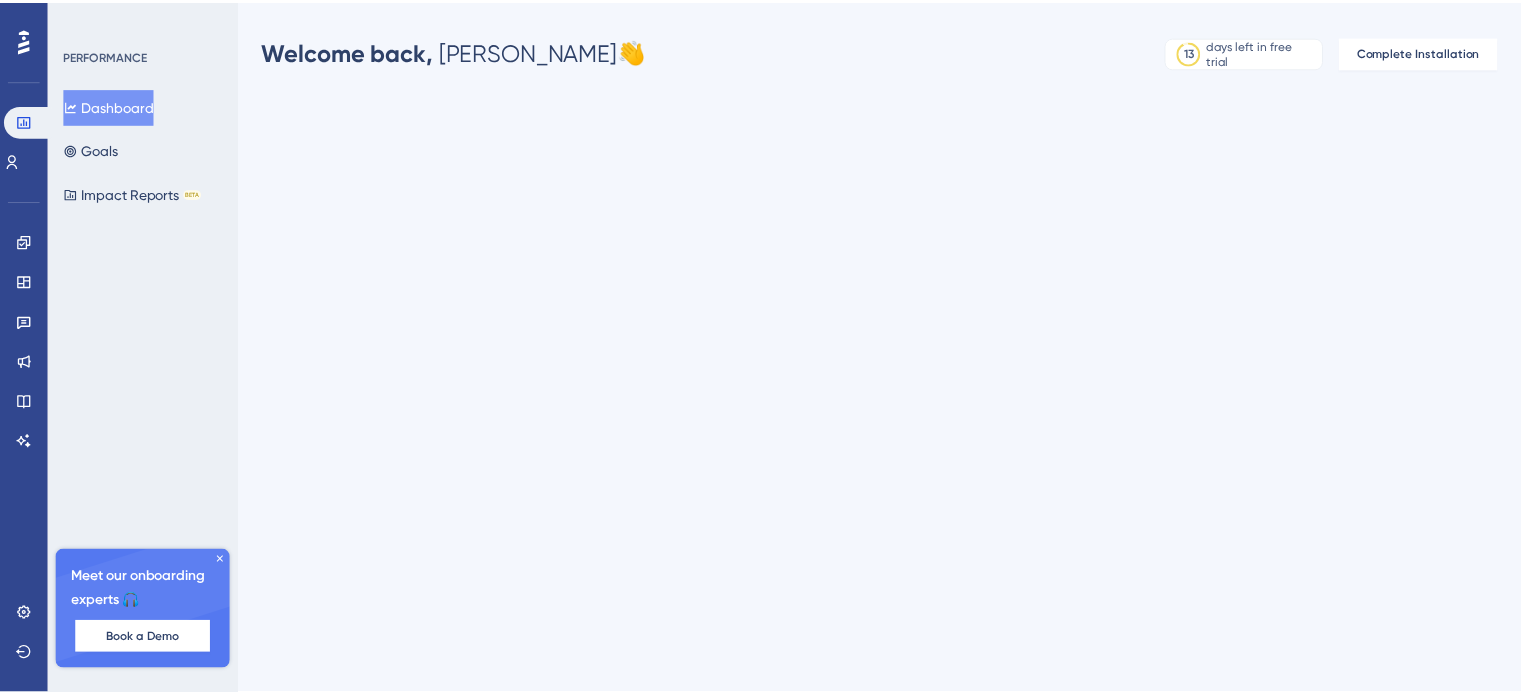 scroll, scrollTop: 0, scrollLeft: 0, axis: both 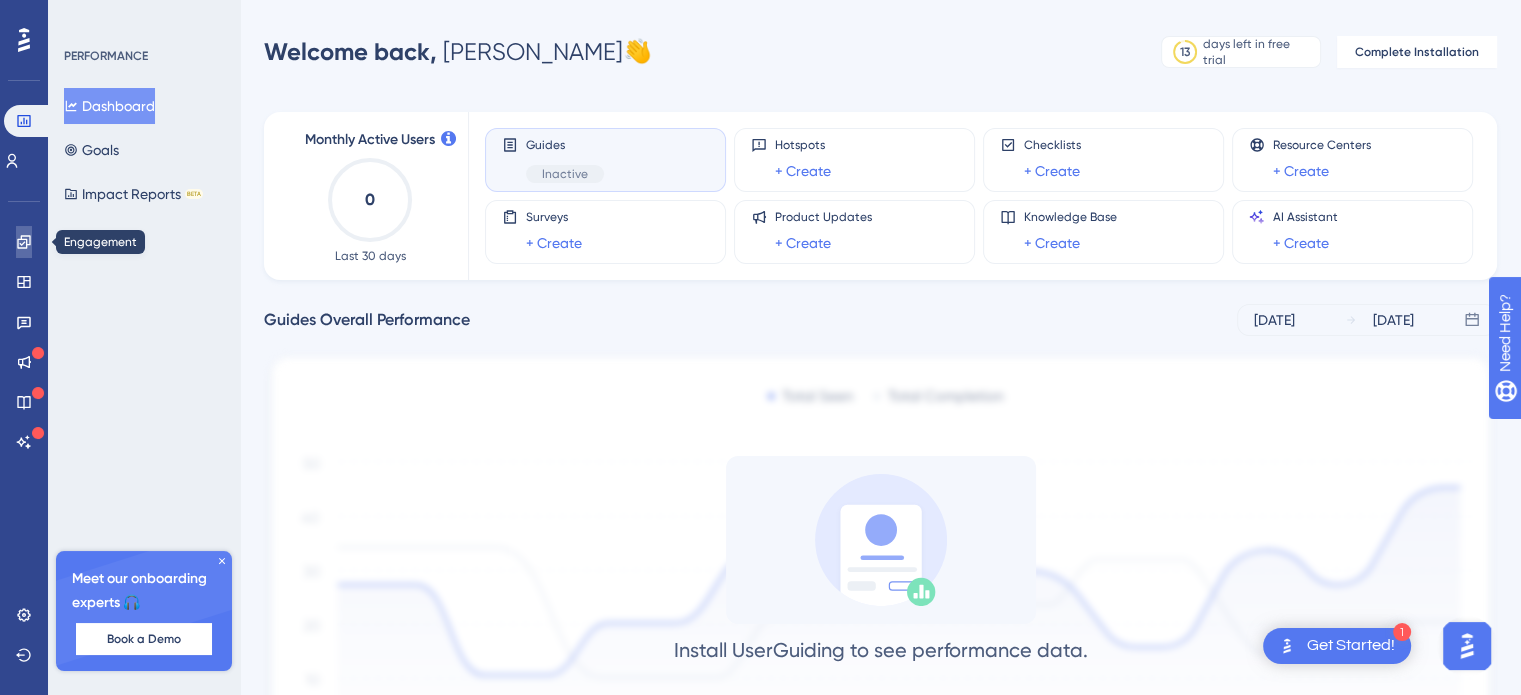 click 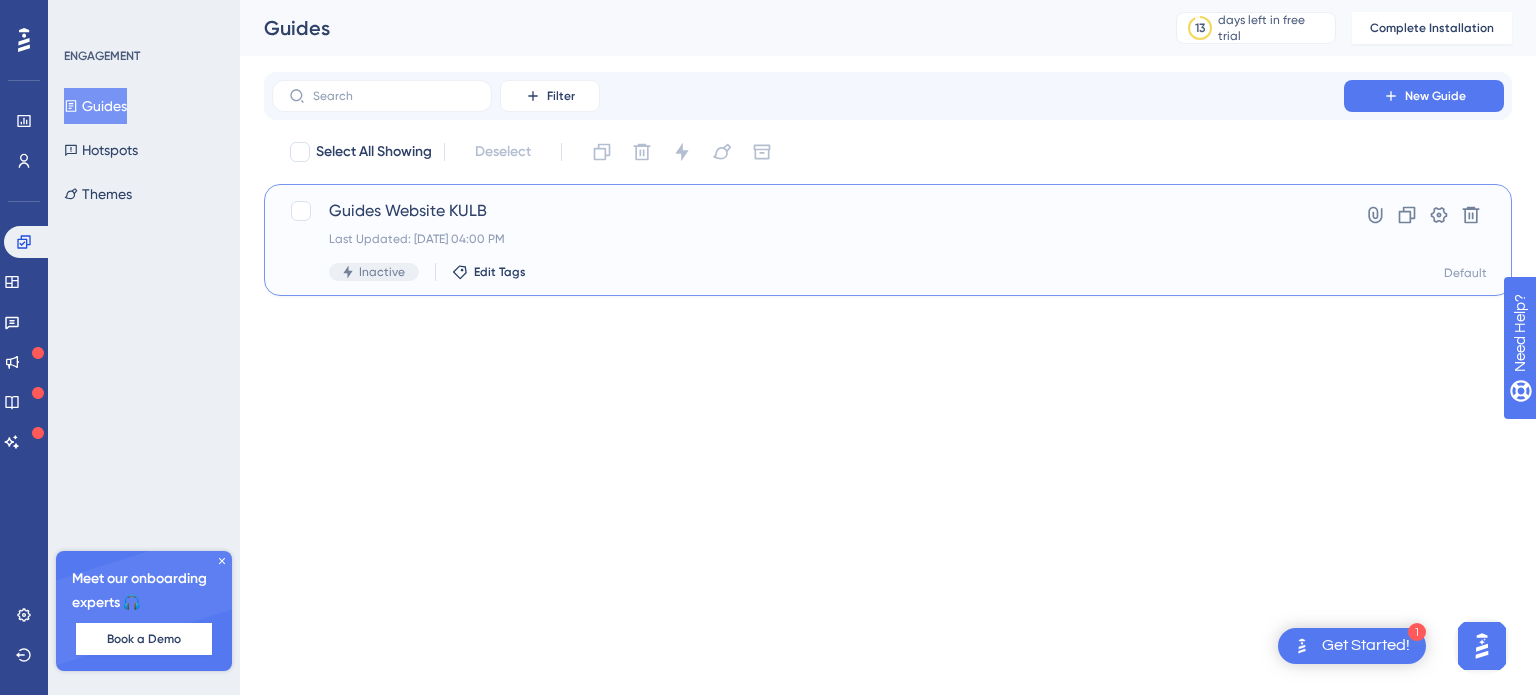 click on "Guides Website [PERSON_NAME]" at bounding box center [808, 211] 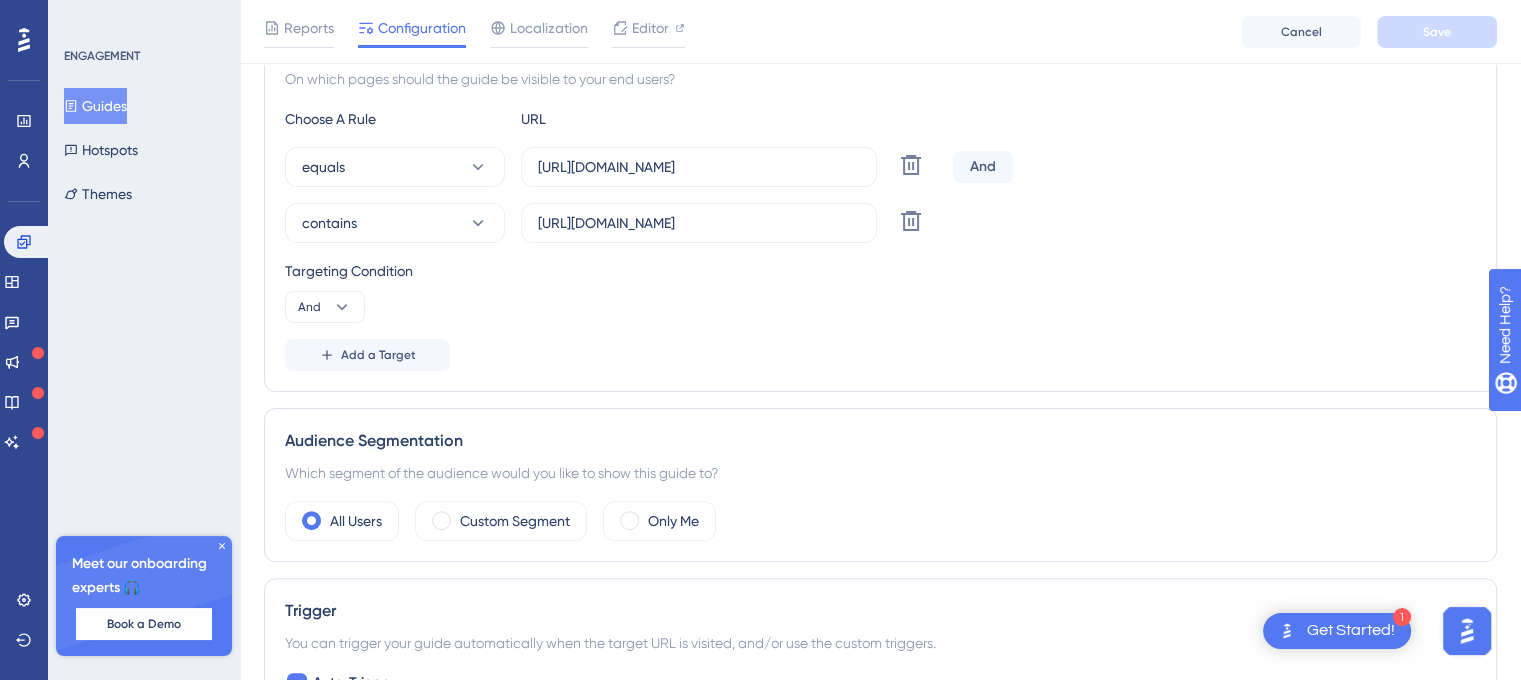 scroll, scrollTop: 500, scrollLeft: 0, axis: vertical 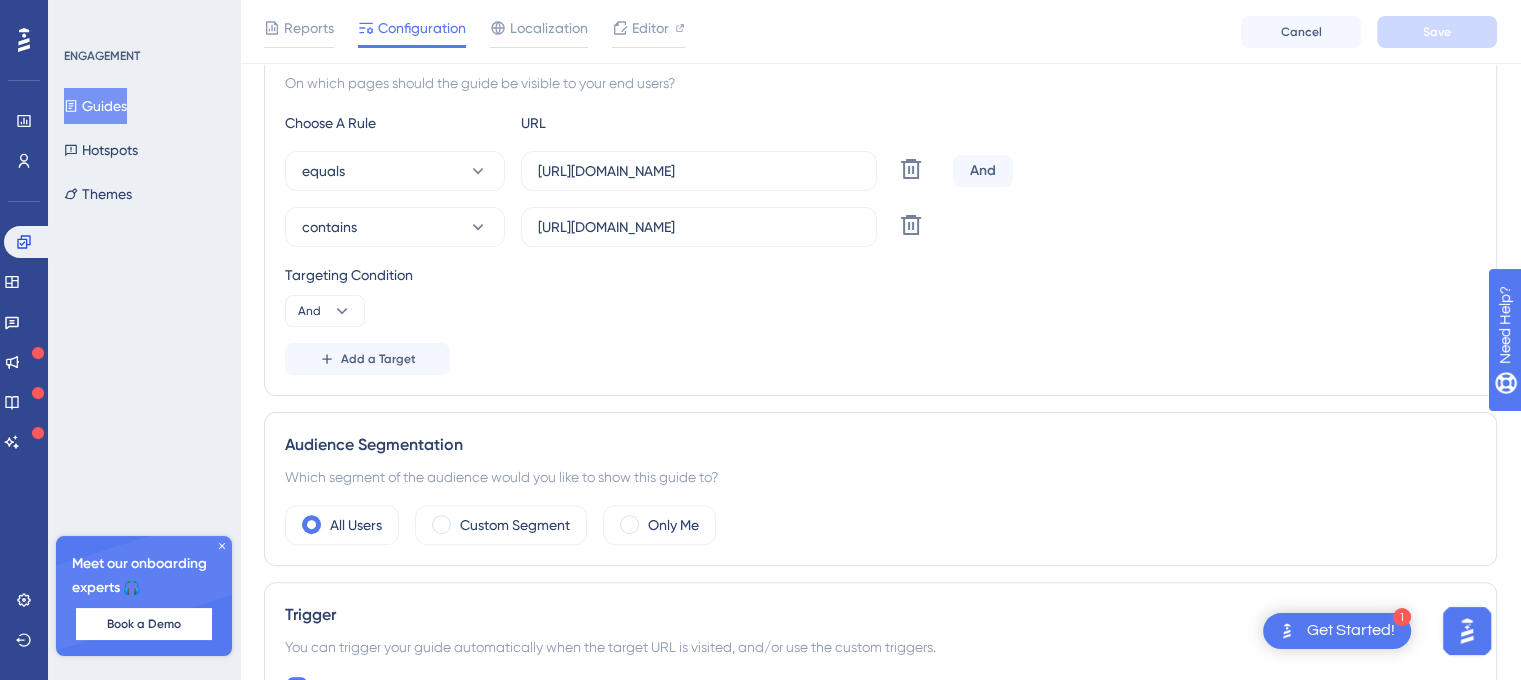 drag, startPoint x: 1324, startPoint y: 59, endPoint x: 1158, endPoint y: 411, distance: 389.17862 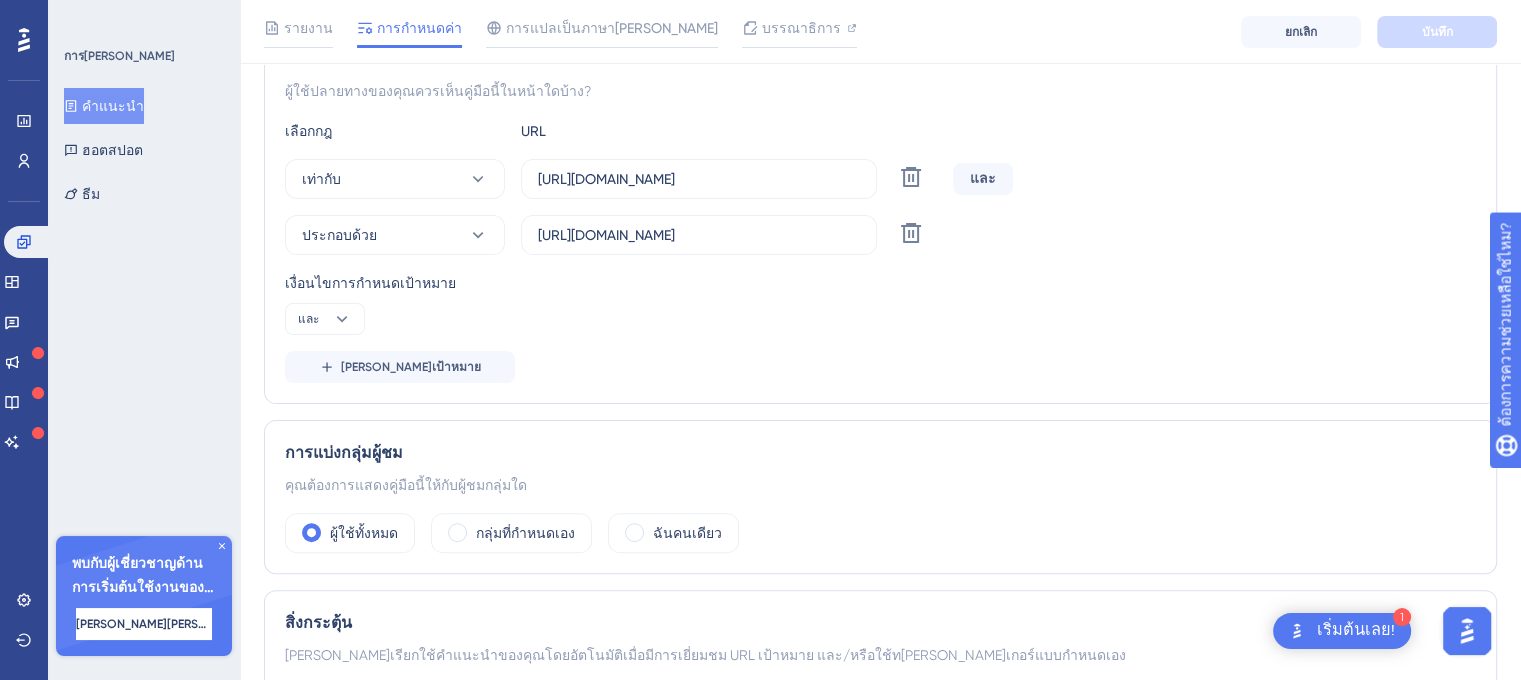 click on "การกำหนดเป้าหมายหน้า
ผู้ใช้ปลายทางของคุณควรเห็นคู่มือนี้ในหน้าใดบ้าง?
เลือกกฎ URL เท่ากับ https://www.lib.ku.ac.th/2024/ ลบ และ ประกอบด้วย https://www.lib.ku.ac.th/2024/article/view/145 ลบ เงื่อนไขการกำหนดเป้าหมาย และ เพิ่มเป้าหมาย" at bounding box center [880, 215] 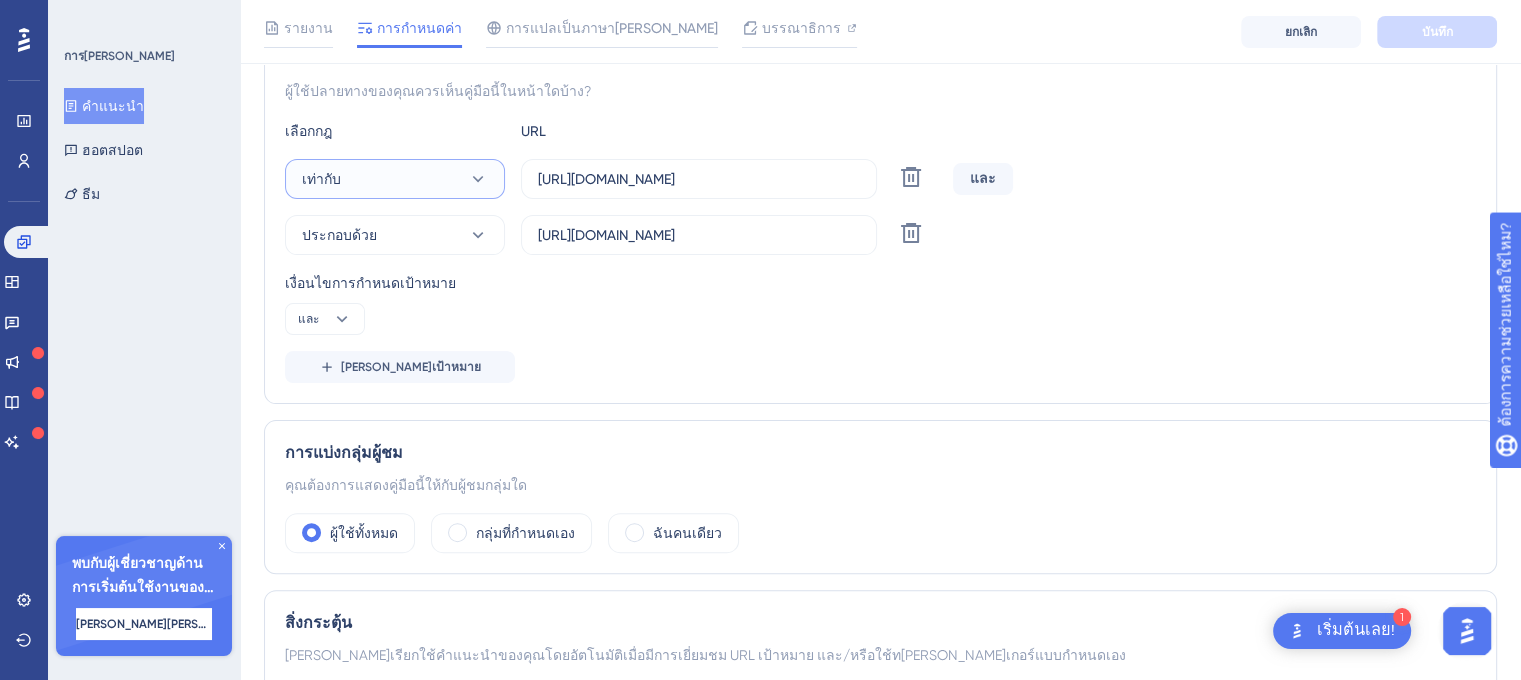 click 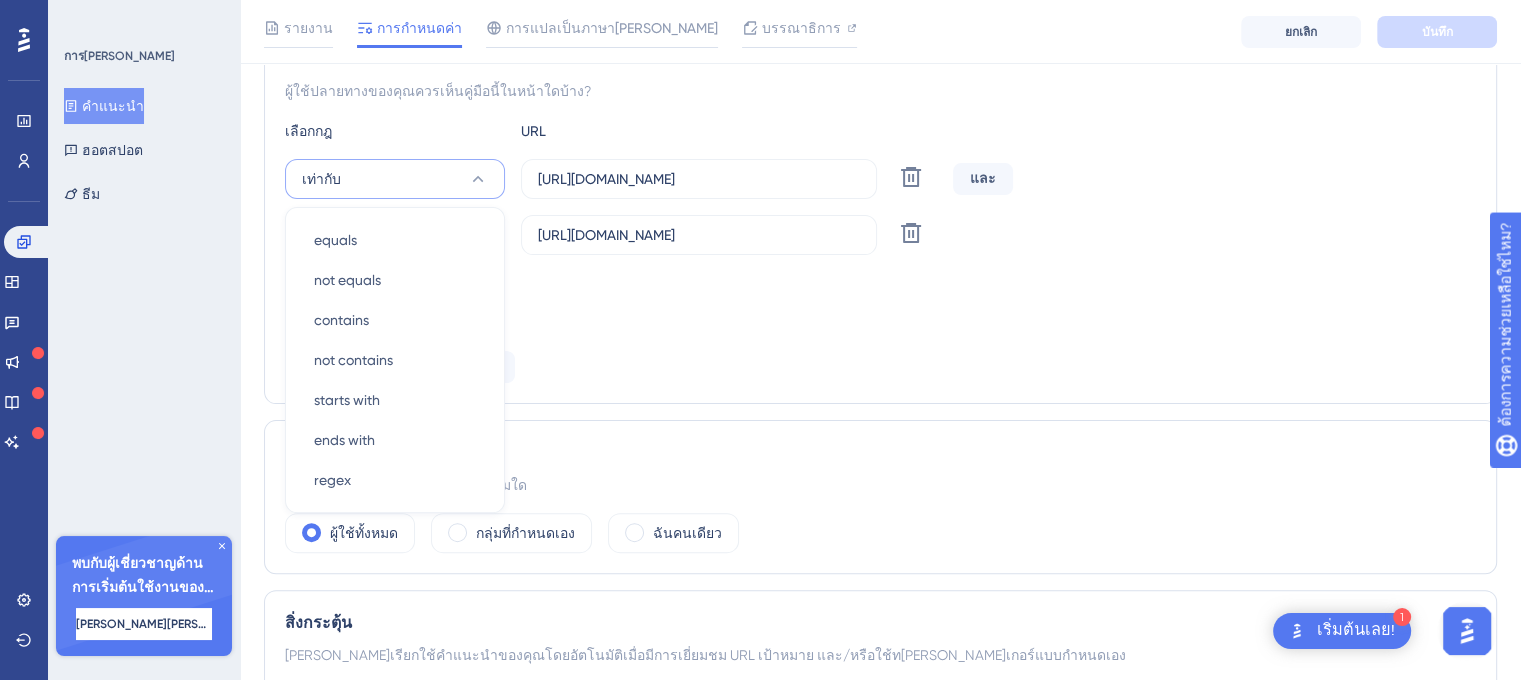 scroll, scrollTop: 499, scrollLeft: 0, axis: vertical 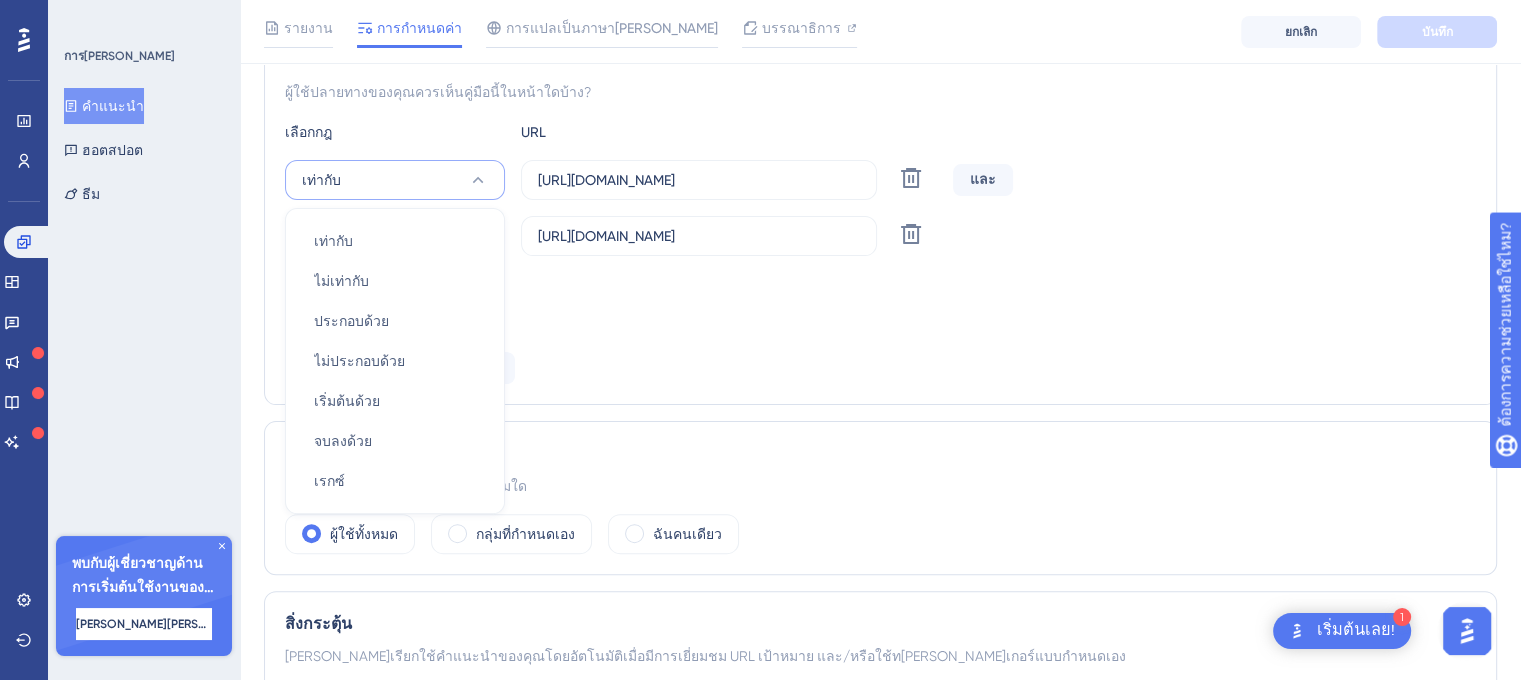 click 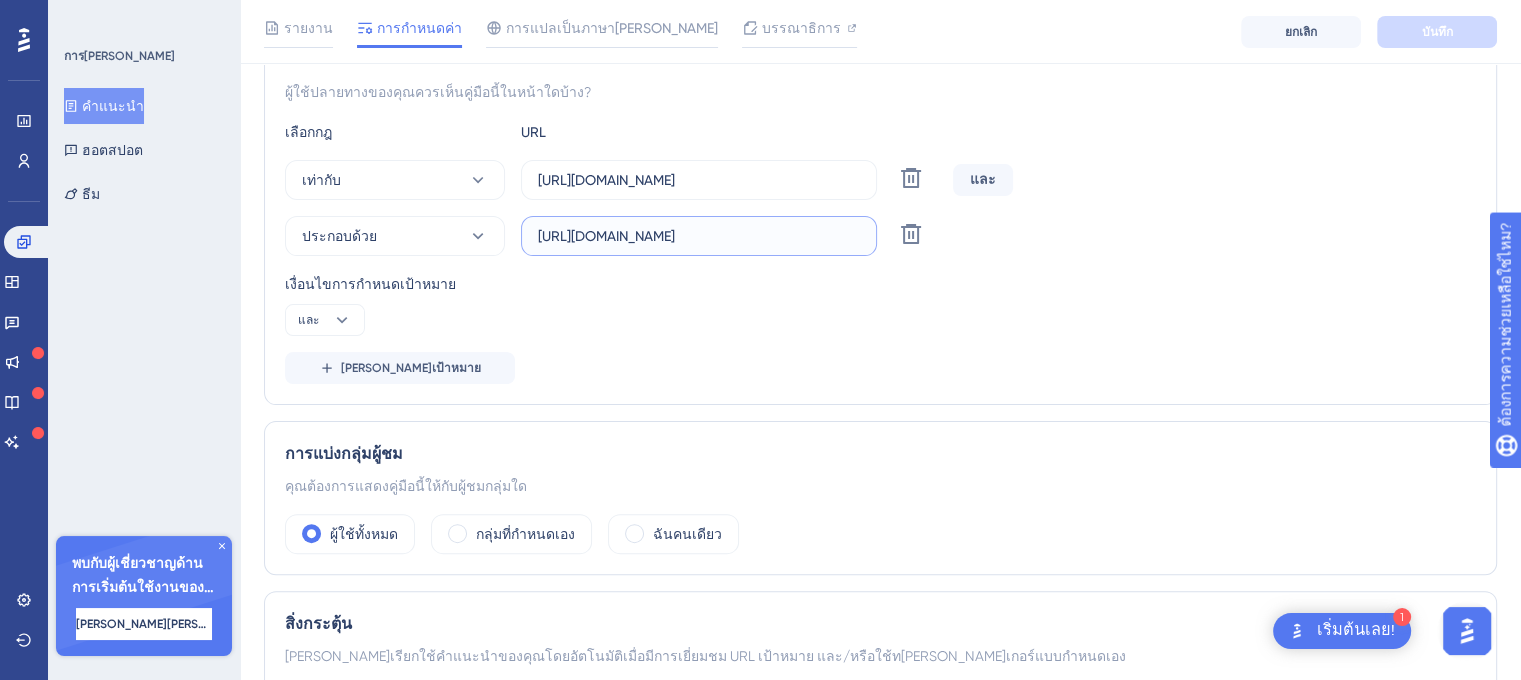 drag, startPoint x: 639, startPoint y: 232, endPoint x: 634, endPoint y: 191, distance: 41.303753 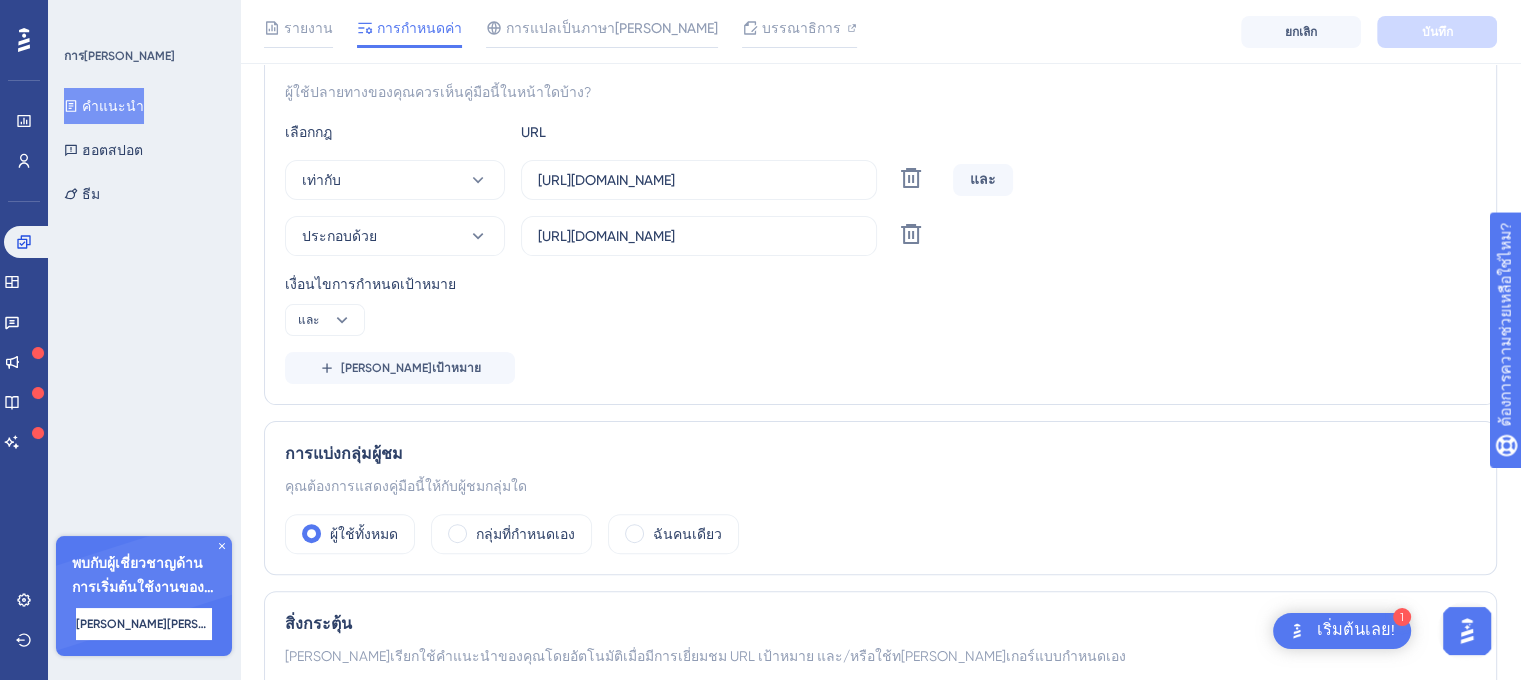 click on "เงื่อนไขการกำหนดเป้าหมาย และ" at bounding box center [880, 304] 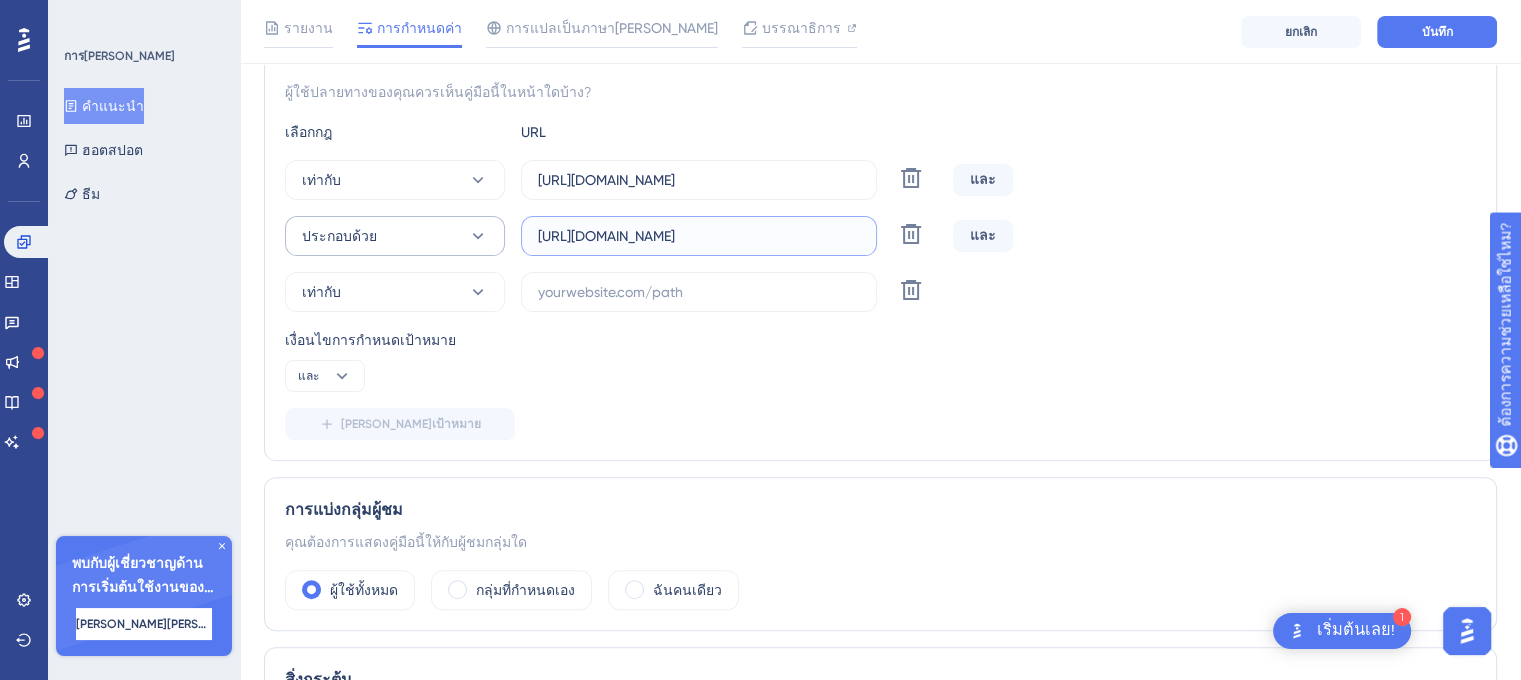 drag, startPoint x: 853, startPoint y: 229, endPoint x: 496, endPoint y: 238, distance: 357.11343 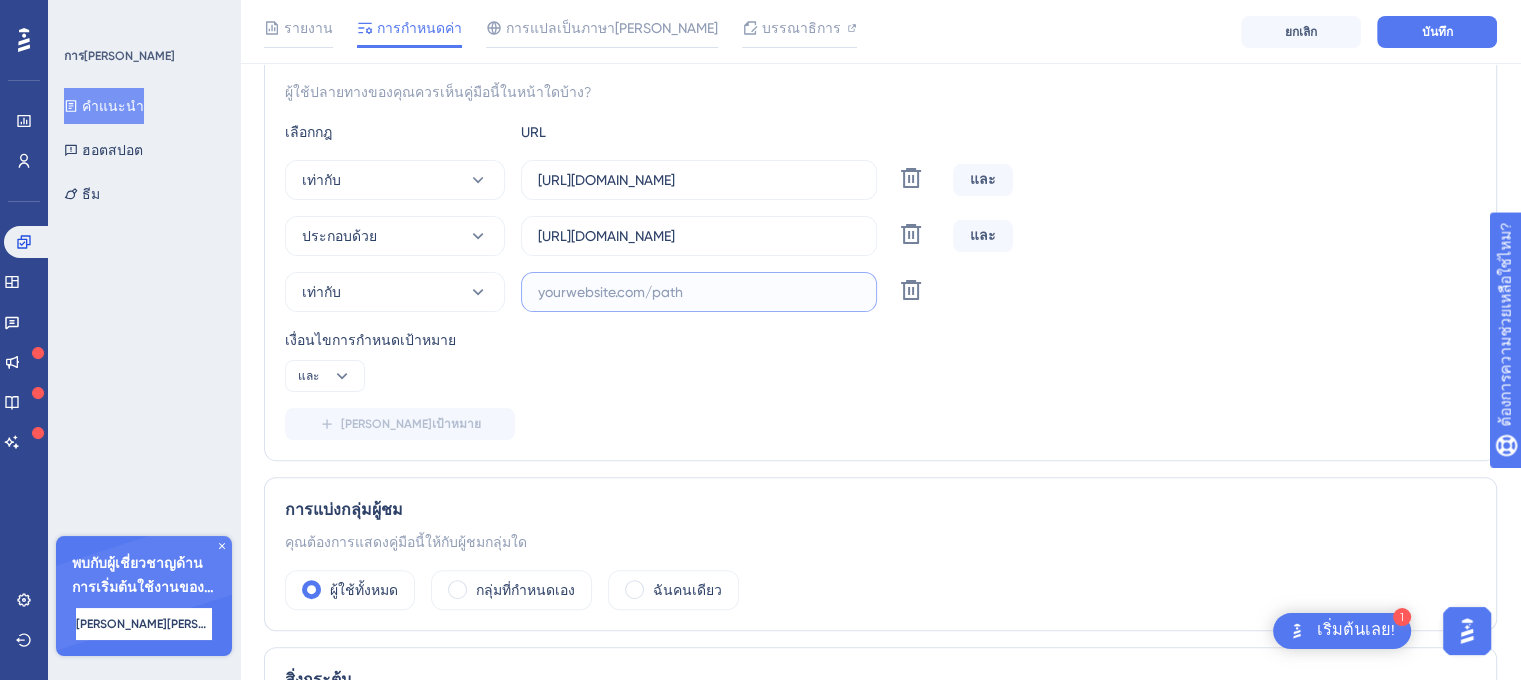 click at bounding box center (699, 292) 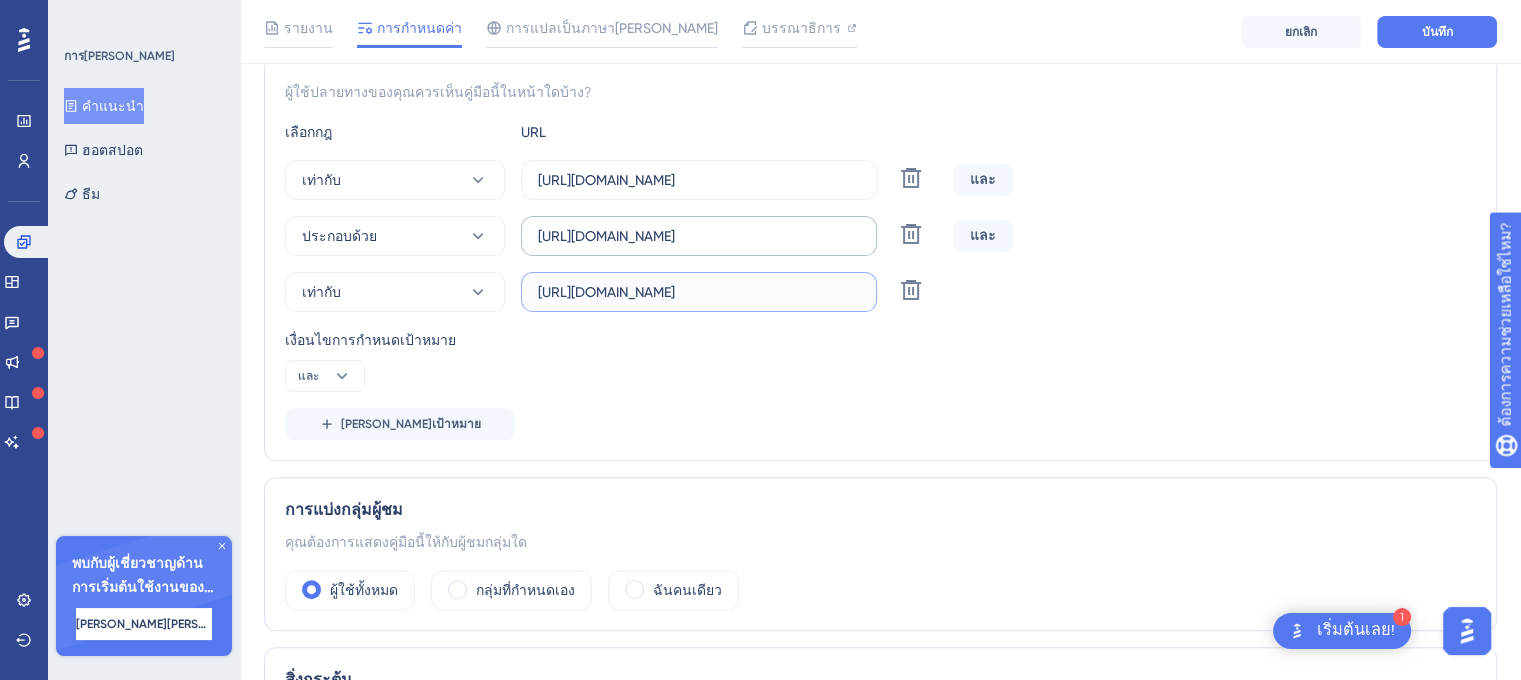 type on "[URL][DOMAIN_NAME]" 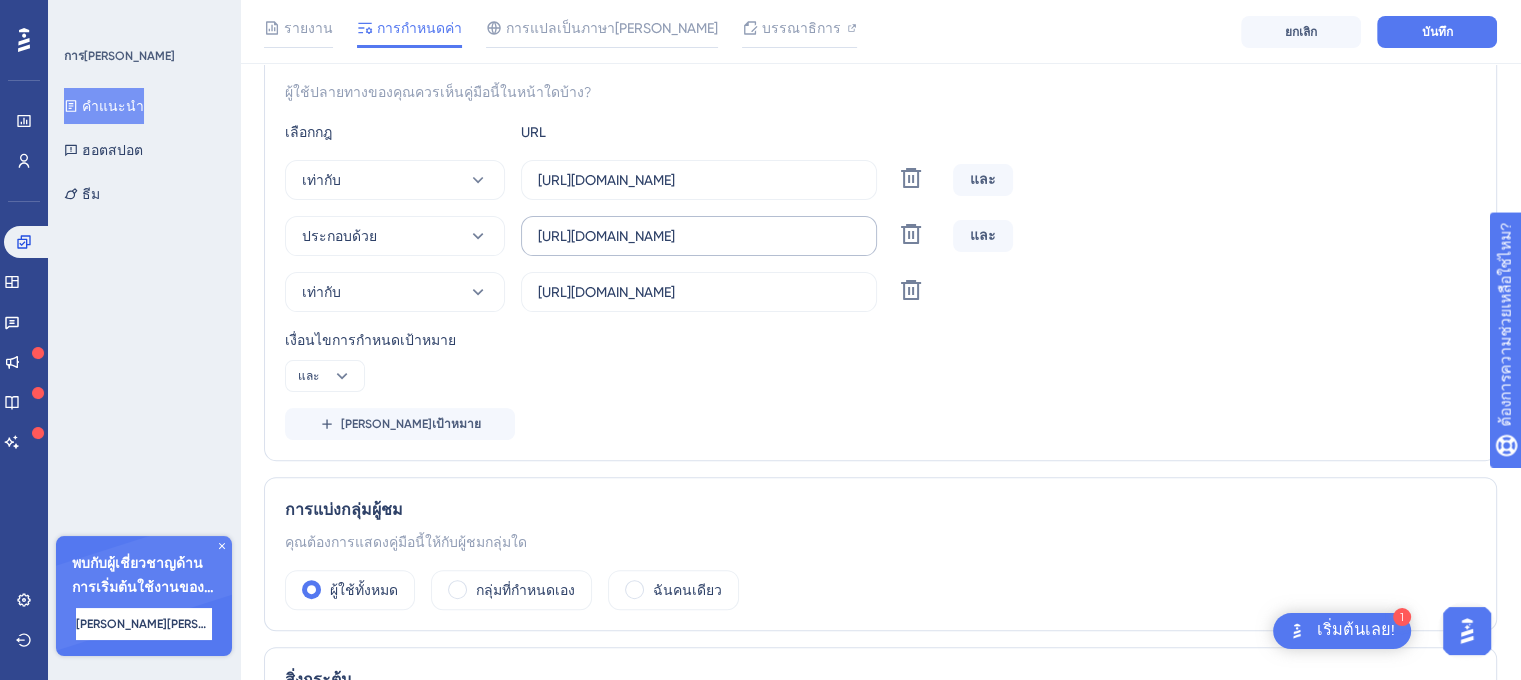 click on "[URL][DOMAIN_NAME]" at bounding box center (699, 236) 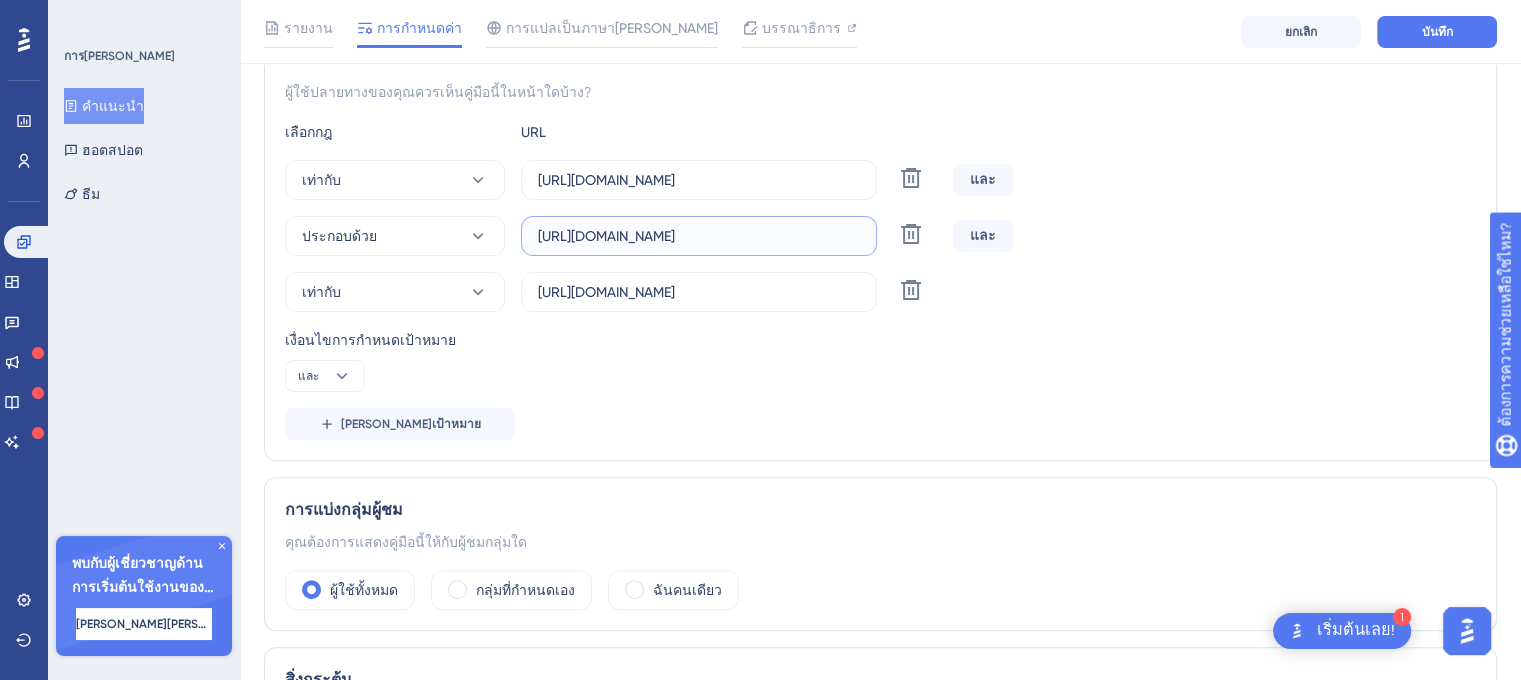 click on "[URL][DOMAIN_NAME]" at bounding box center (699, 236) 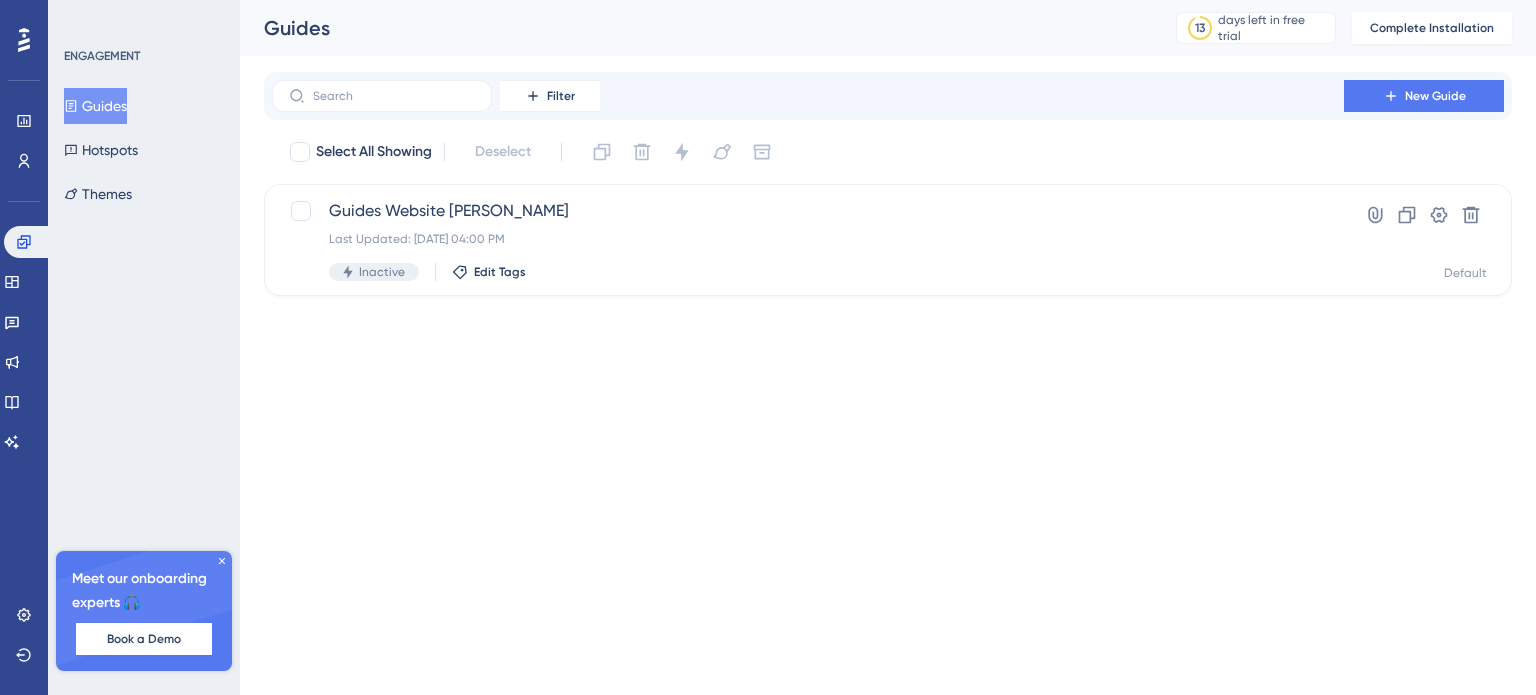 scroll, scrollTop: 0, scrollLeft: 0, axis: both 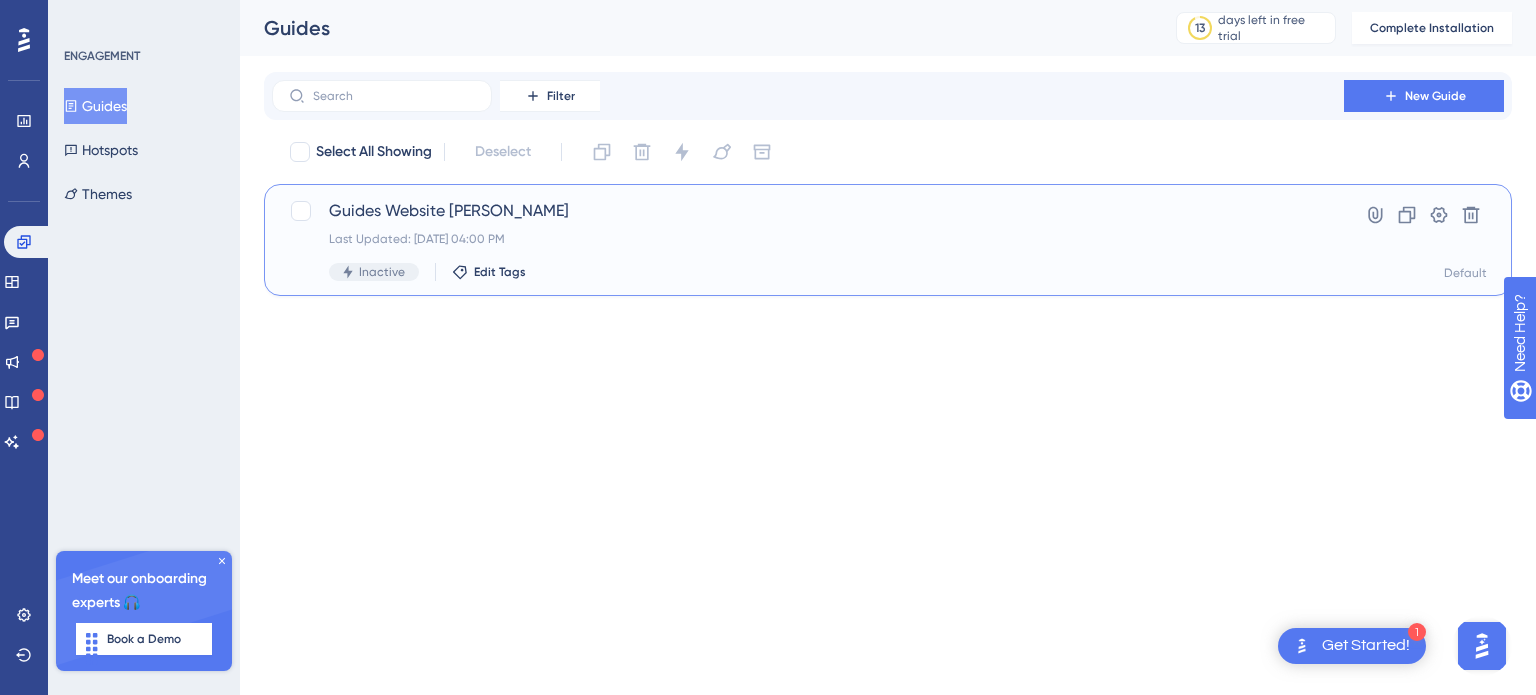click on "Guides Website [PERSON_NAME]" at bounding box center (808, 211) 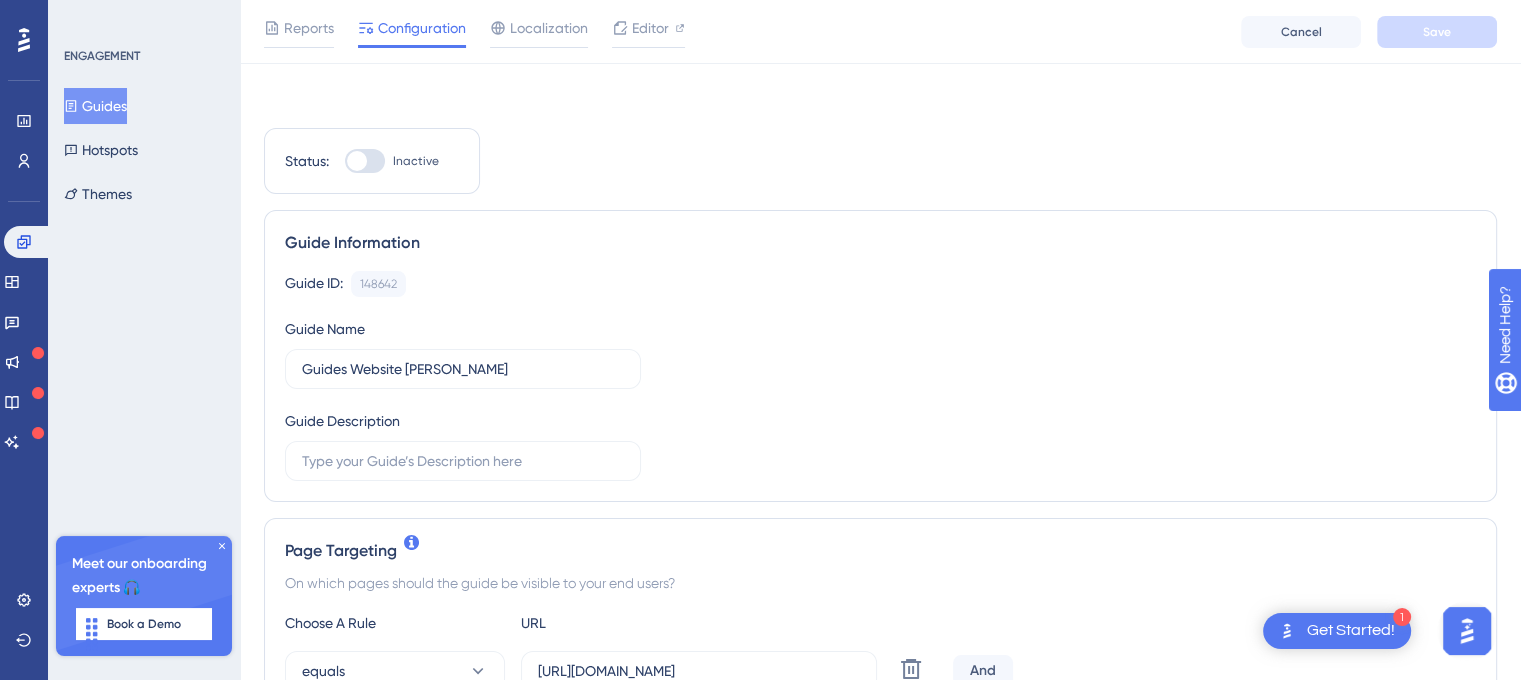 scroll, scrollTop: 300, scrollLeft: 0, axis: vertical 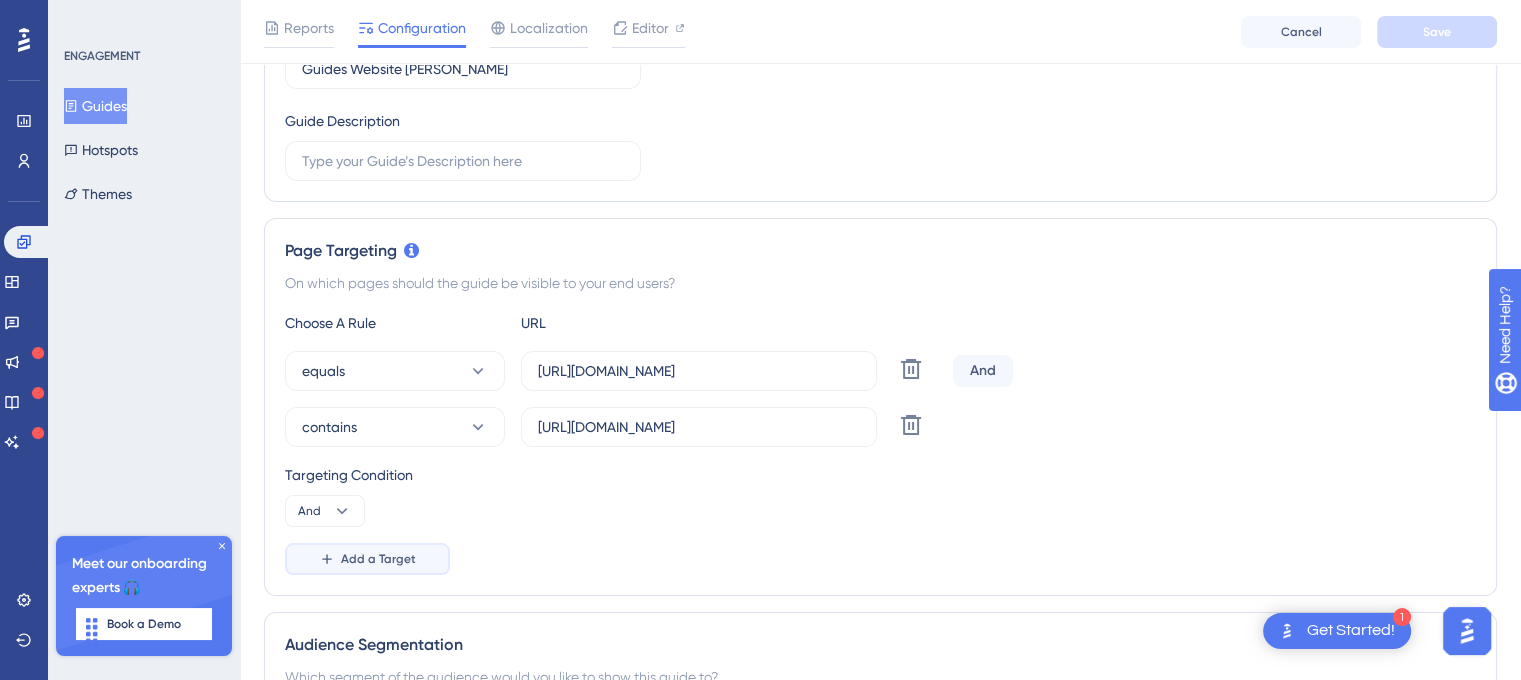 click on "Add a Target" at bounding box center (367, 559) 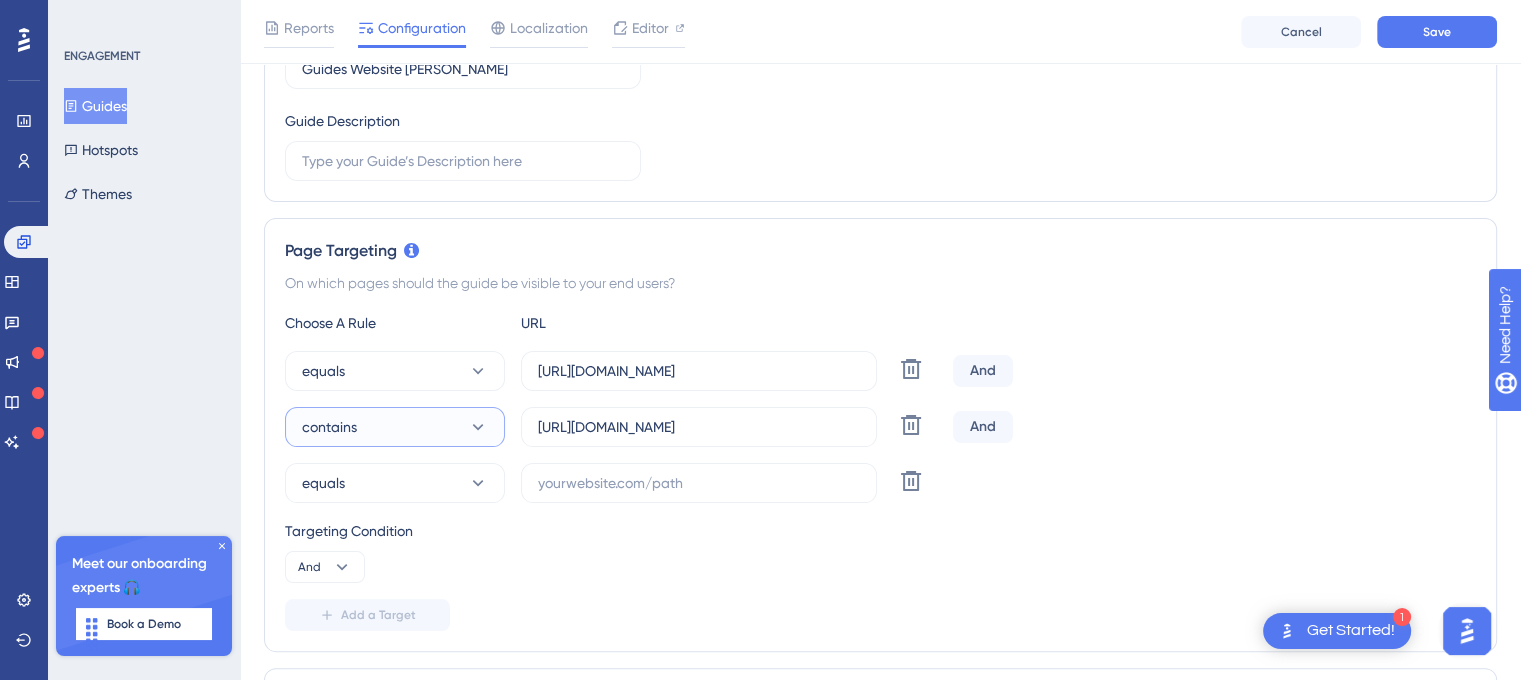 click 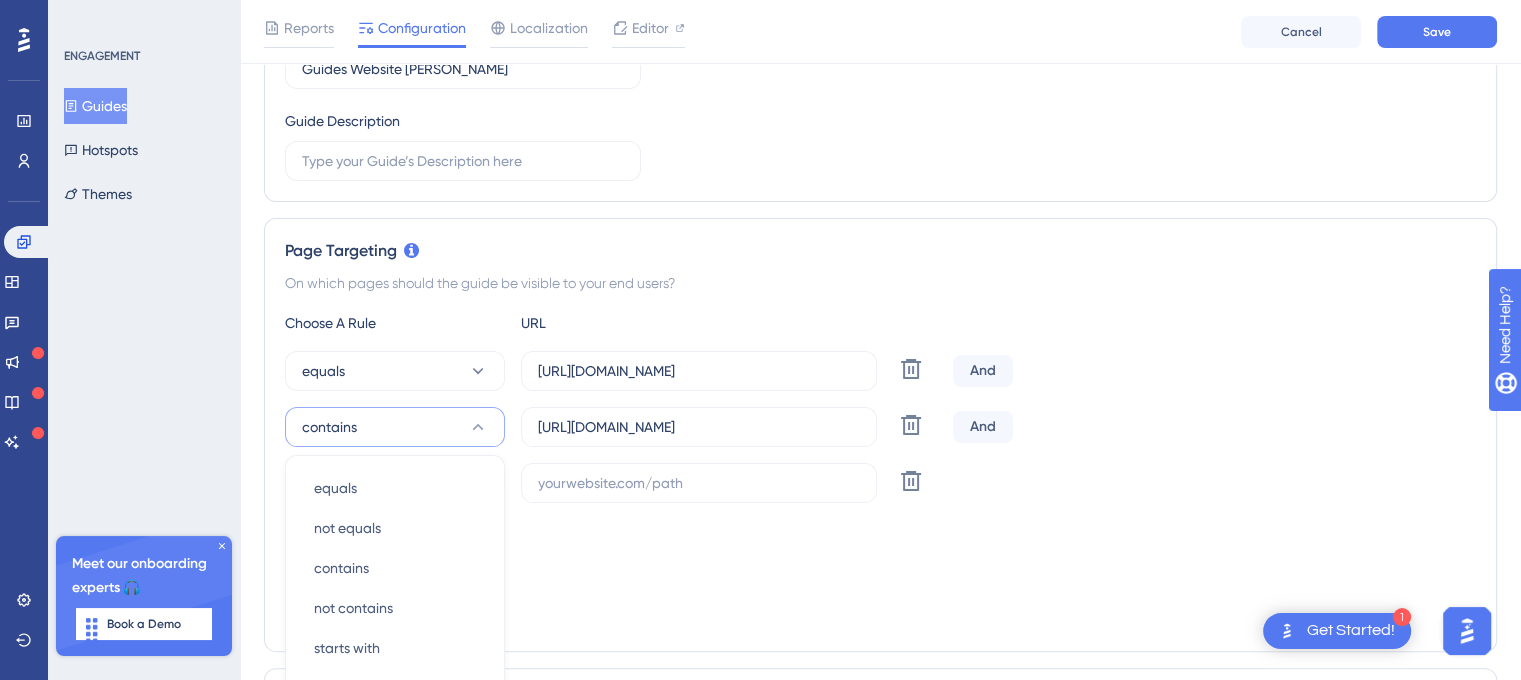 scroll, scrollTop: 555, scrollLeft: 0, axis: vertical 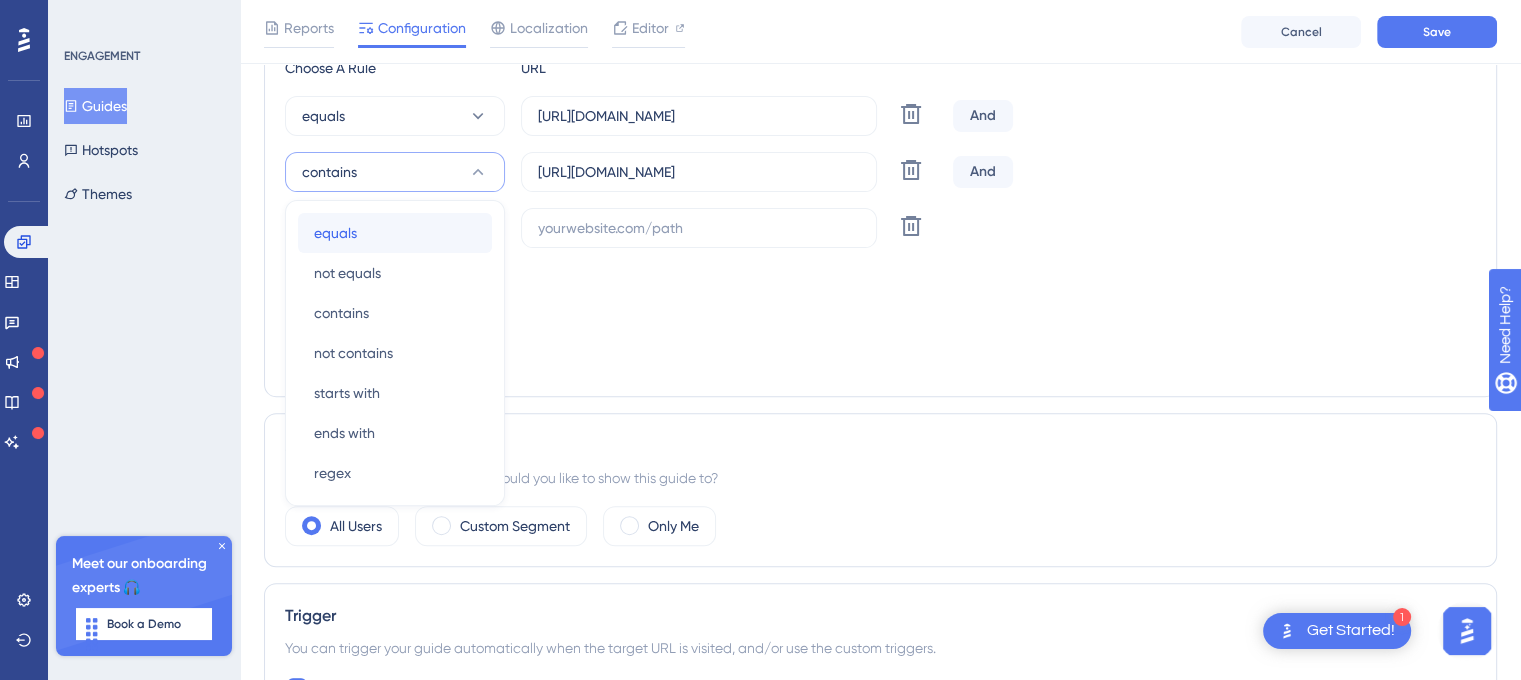 click on "equals equals" at bounding box center (395, 233) 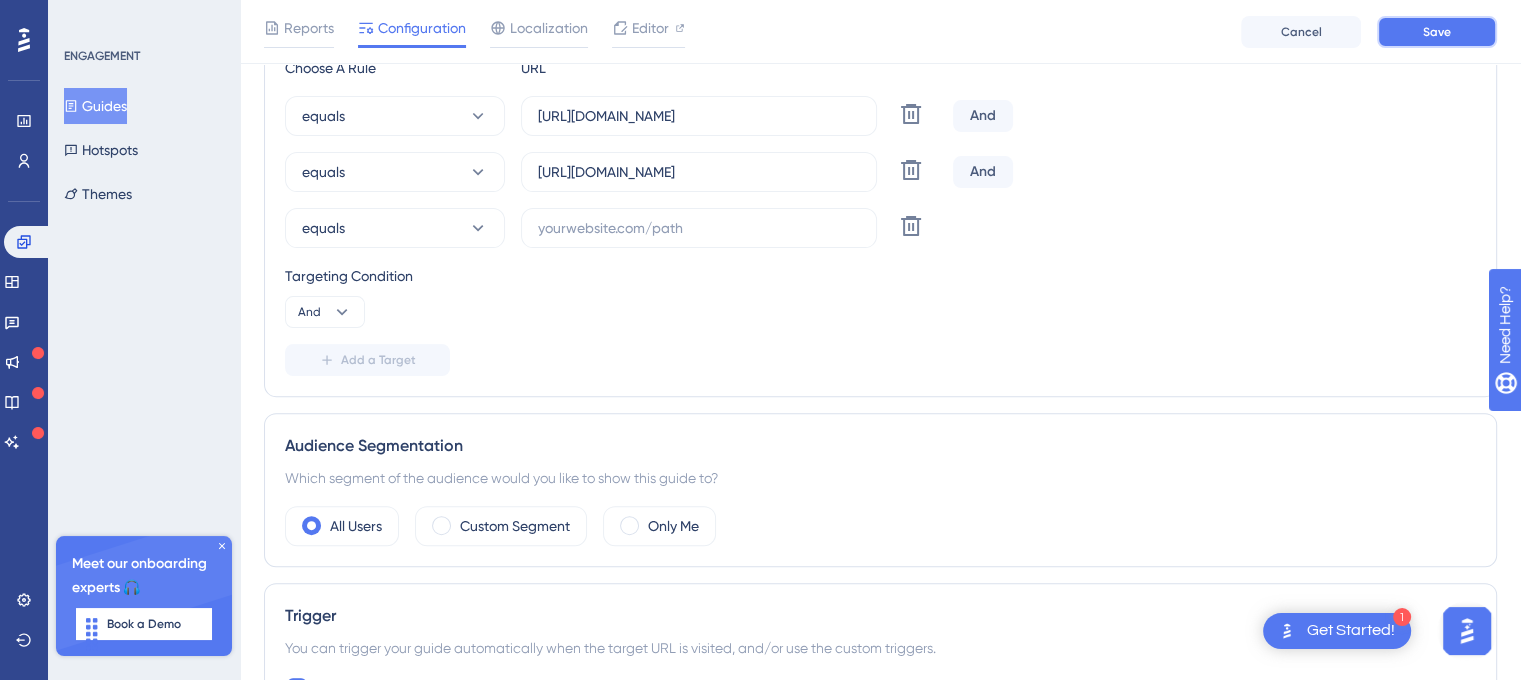 click on "Save" at bounding box center [1437, 32] 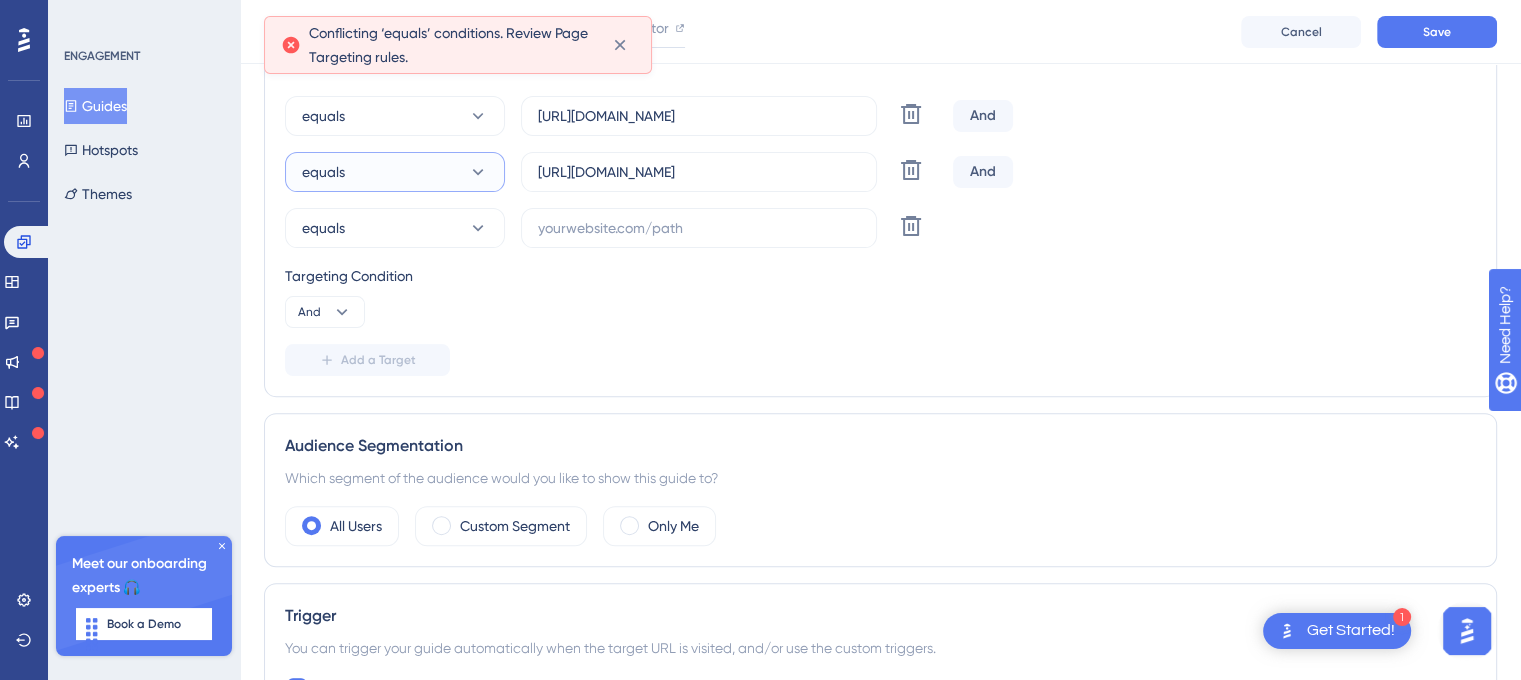 click on "equals" at bounding box center (395, 172) 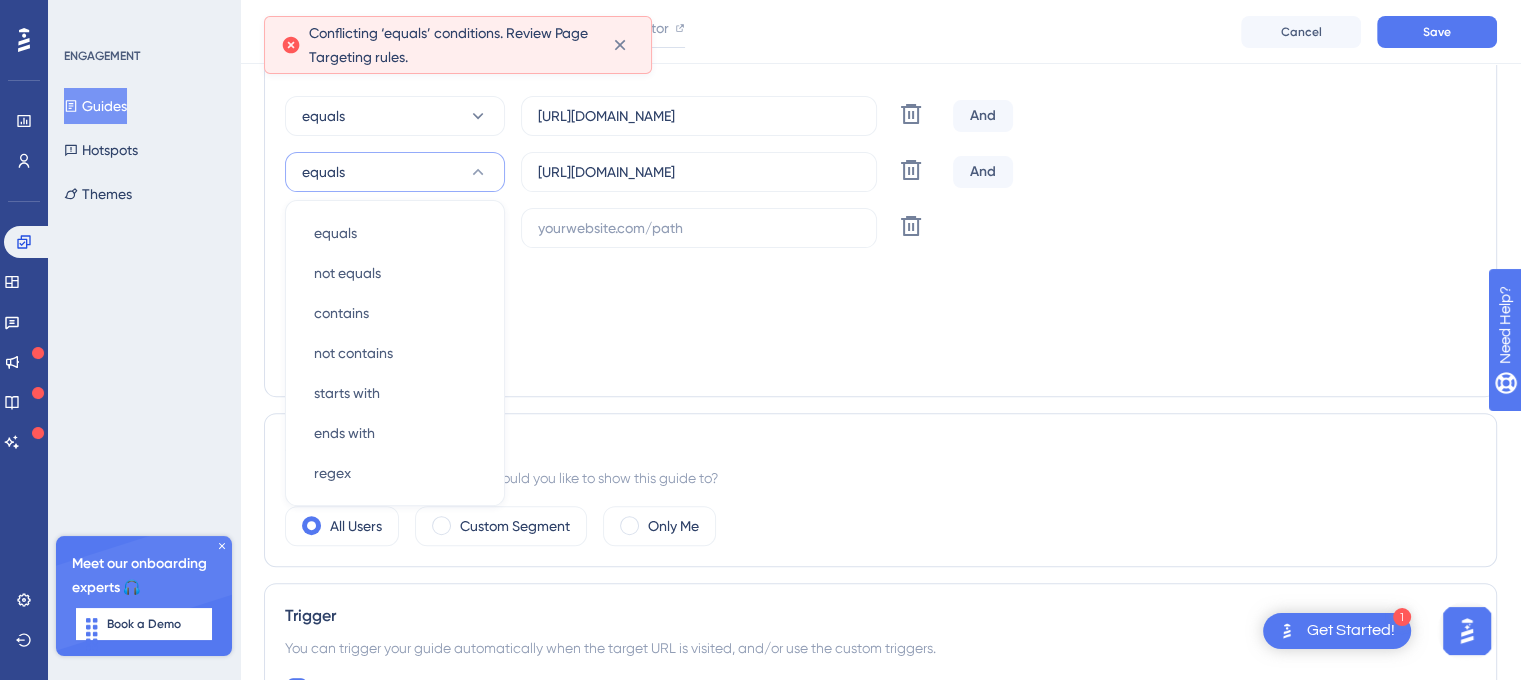 scroll, scrollTop: 566, scrollLeft: 0, axis: vertical 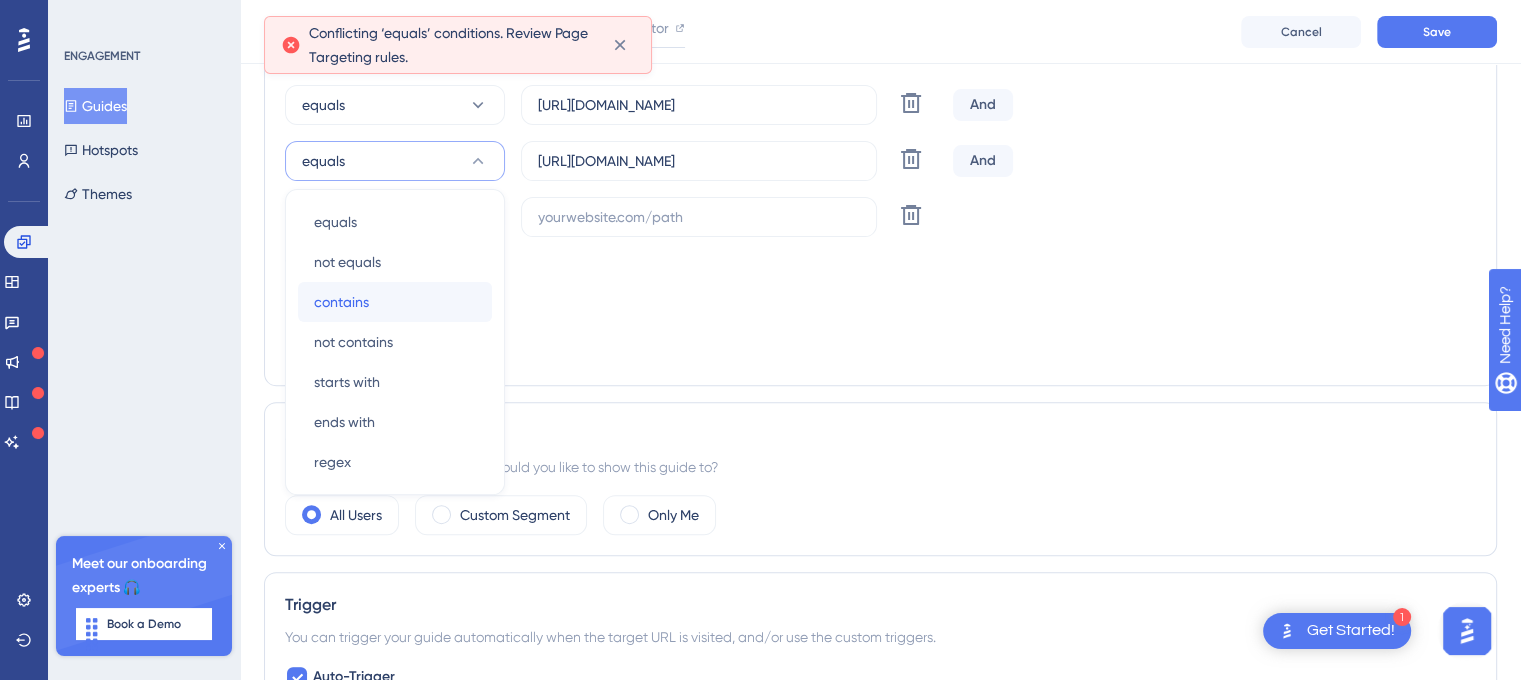 click on "contains contains" at bounding box center [395, 302] 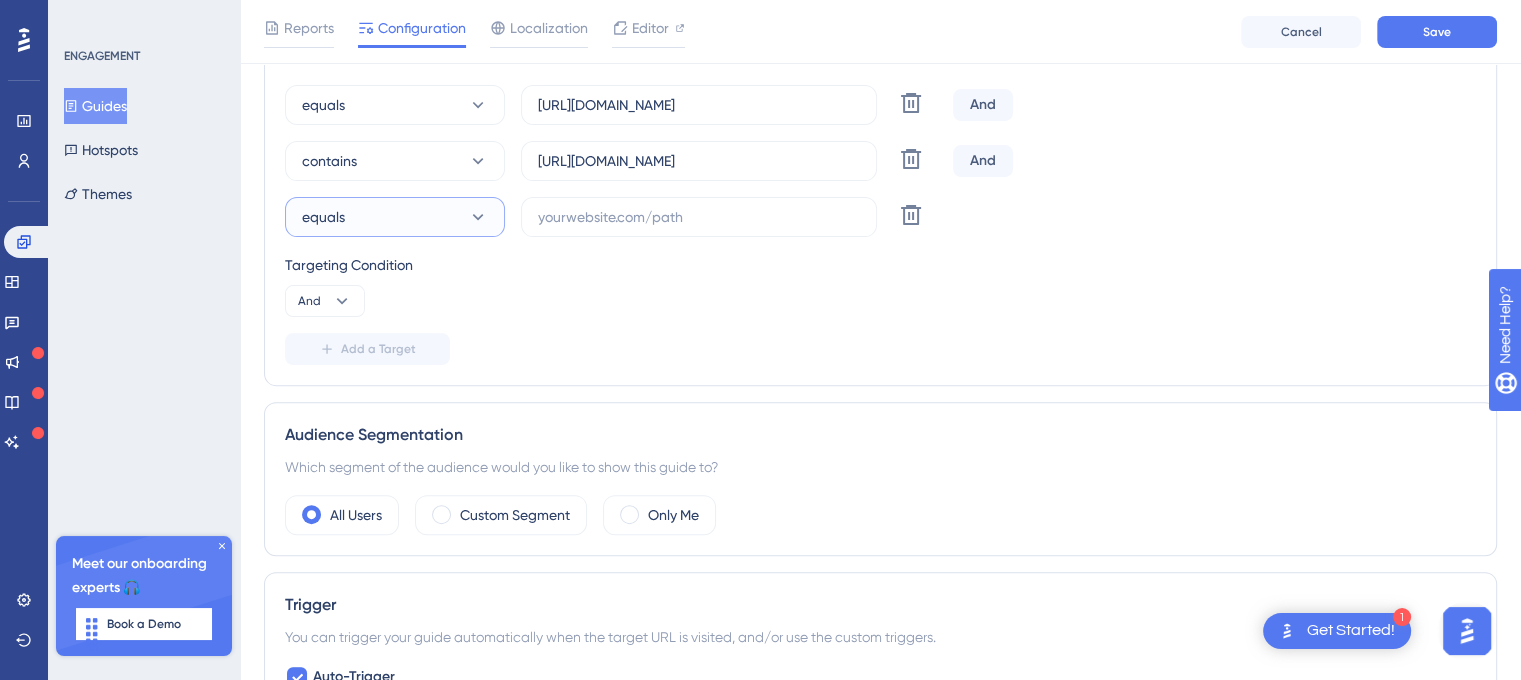 click 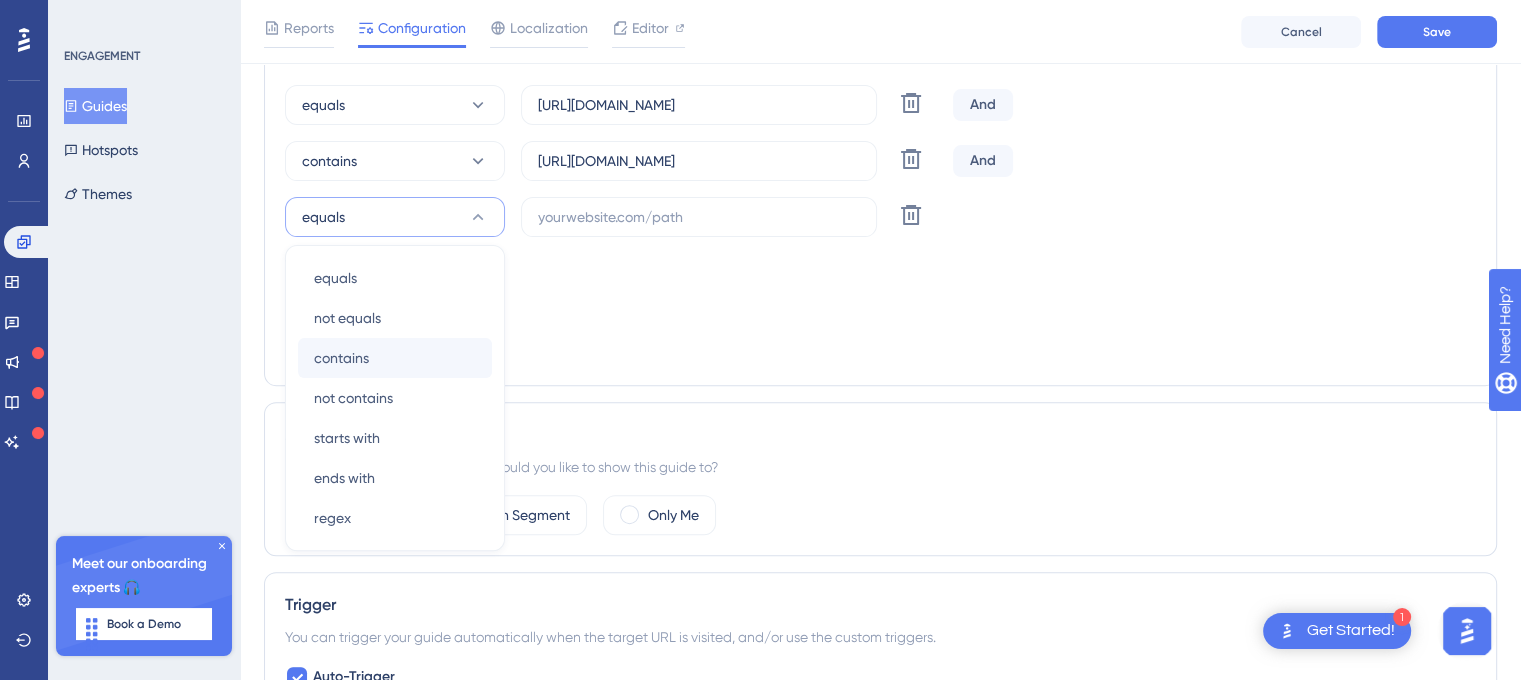 scroll, scrollTop: 611, scrollLeft: 0, axis: vertical 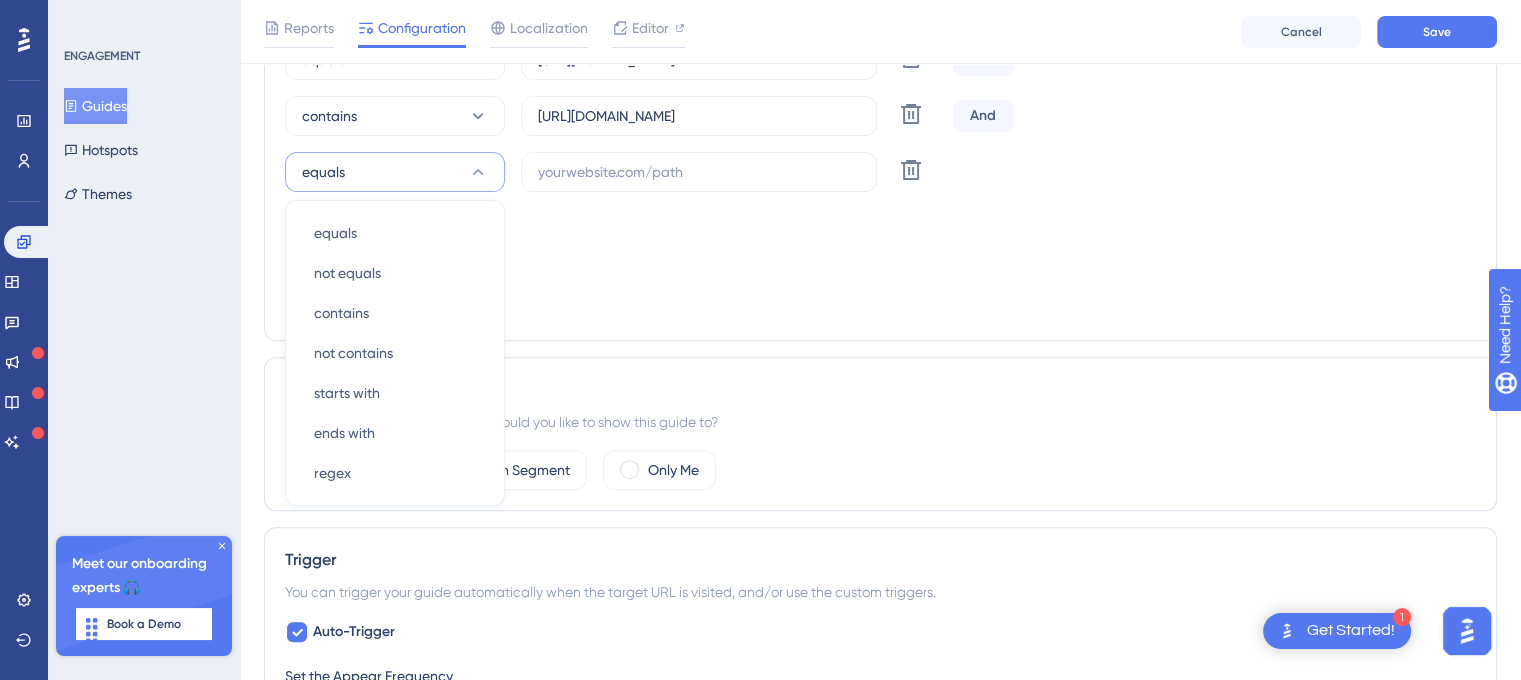 click on "Add a Target" at bounding box center [880, 304] 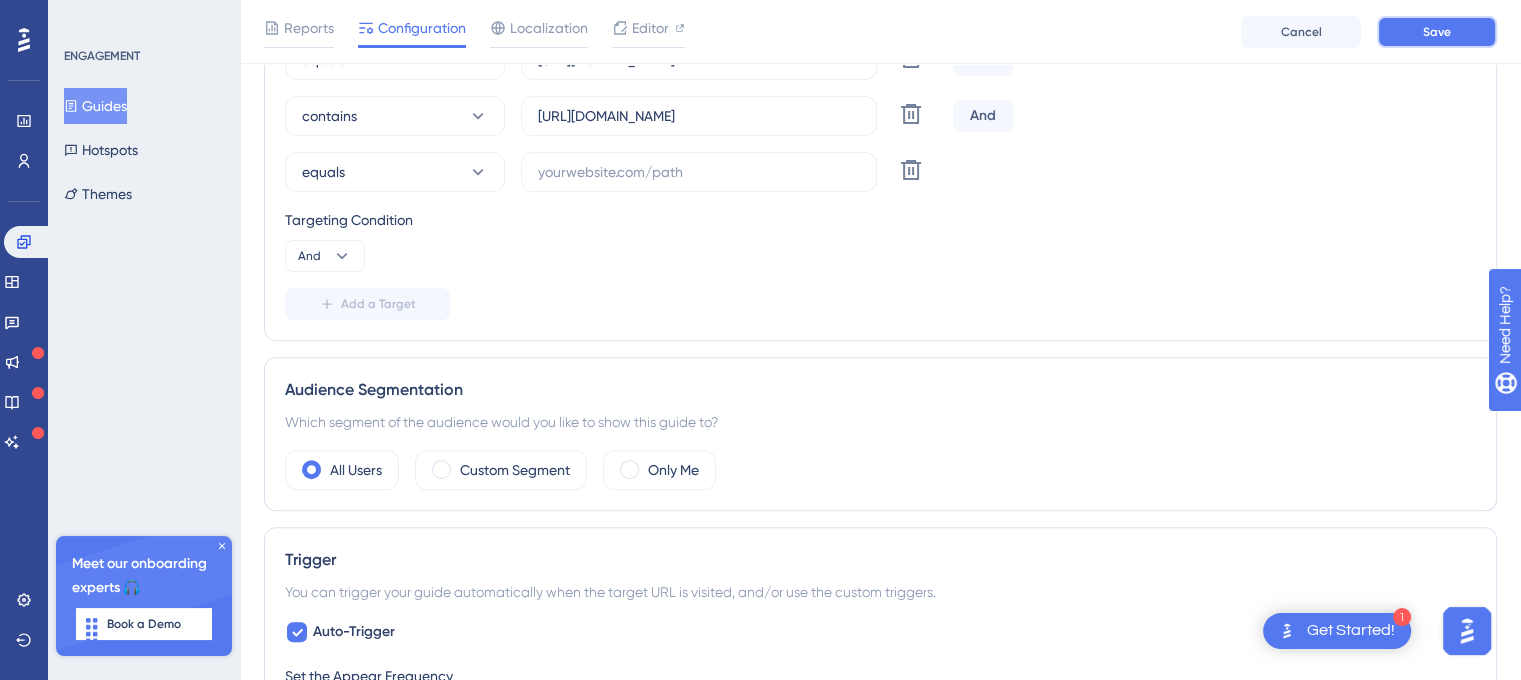 click on "Save" at bounding box center [1437, 32] 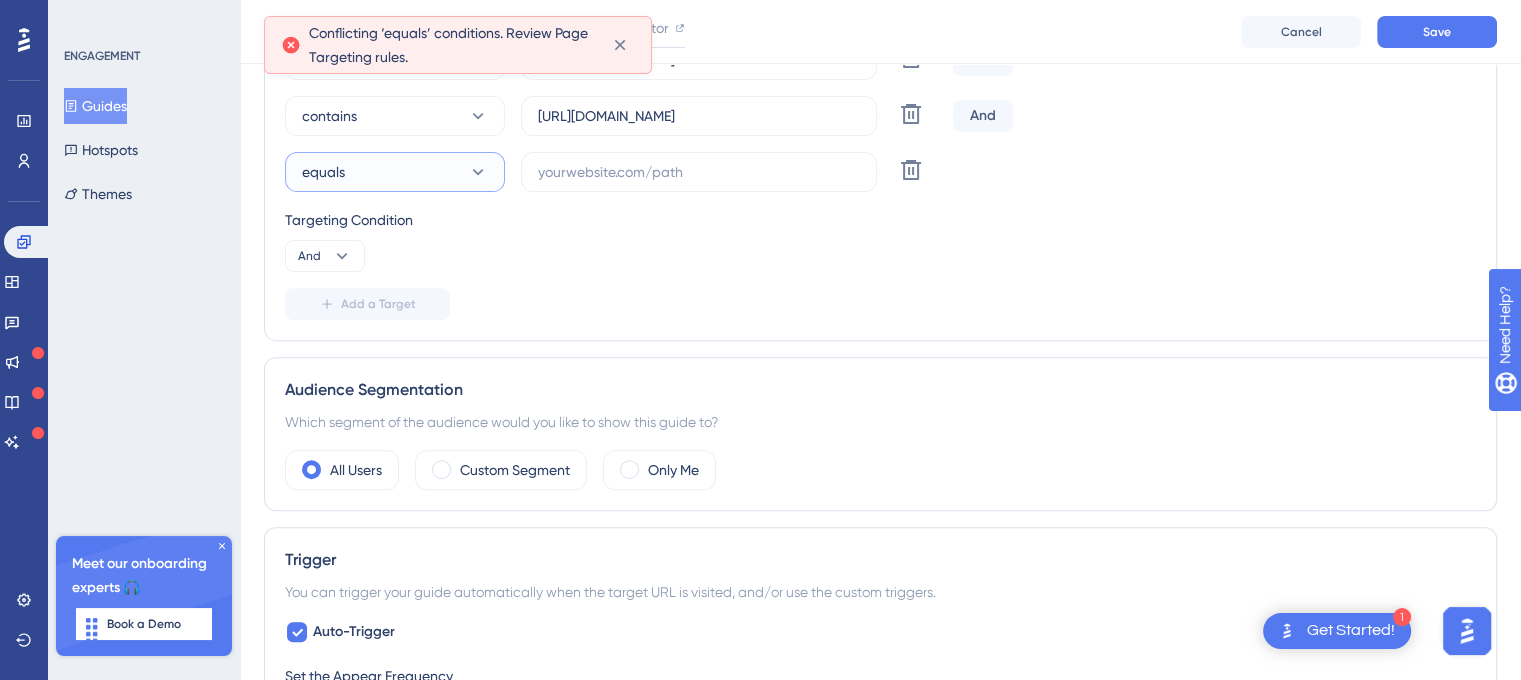 click on "equals" at bounding box center [395, 172] 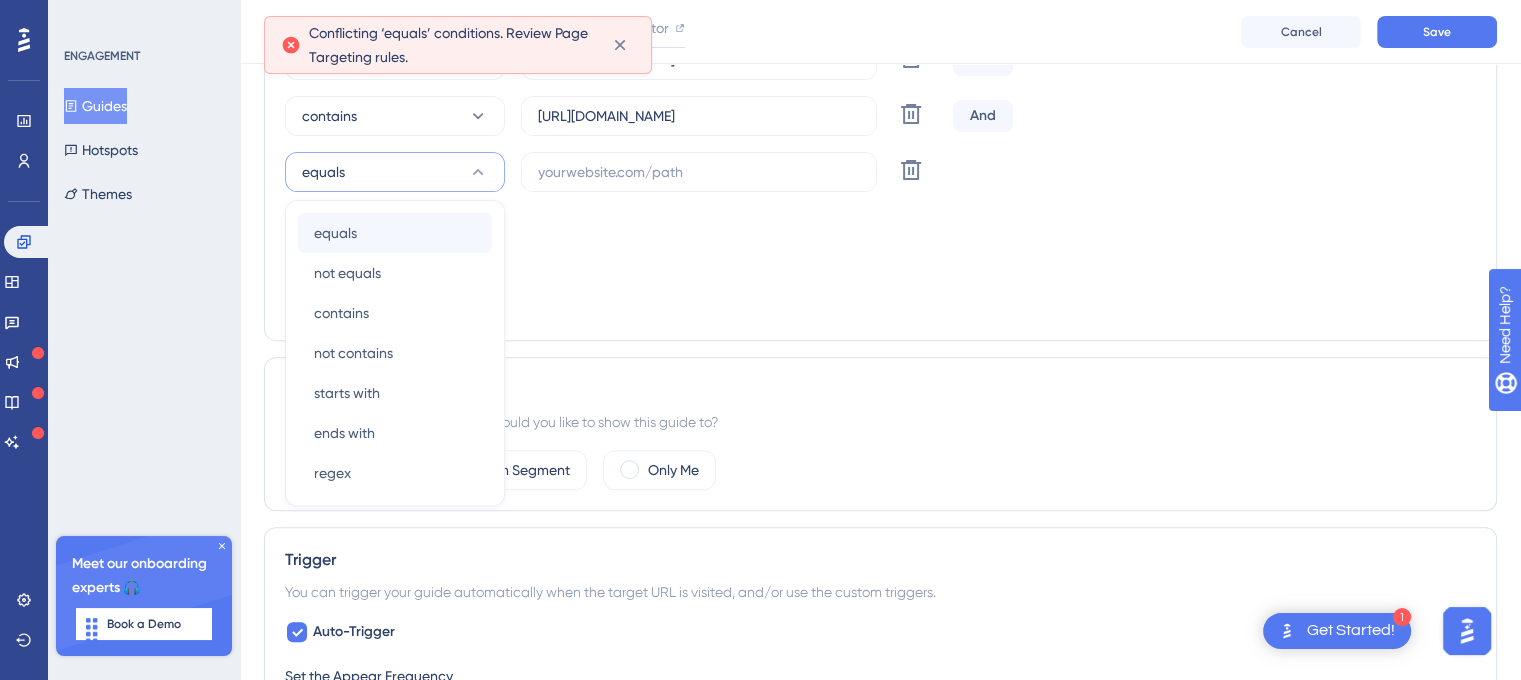scroll, scrollTop: 620, scrollLeft: 0, axis: vertical 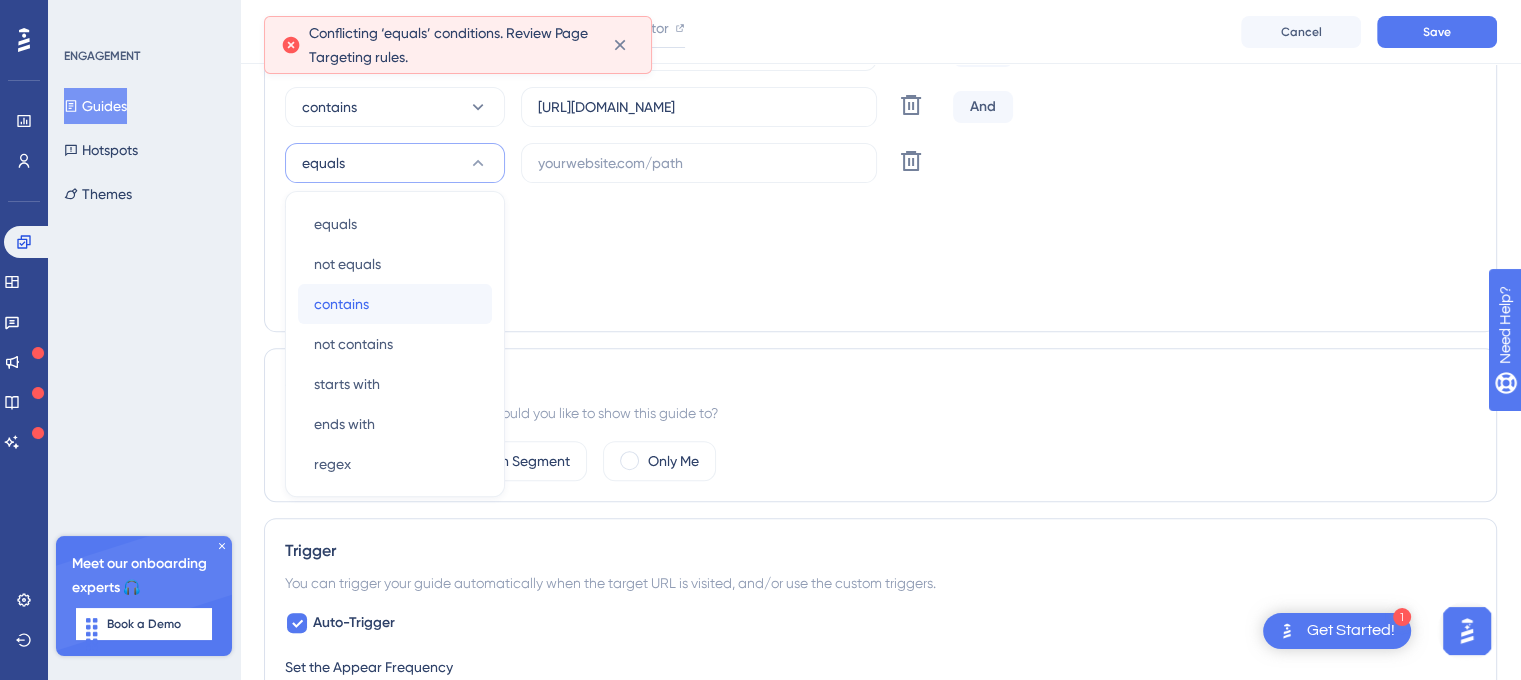 click on "contains contains" at bounding box center [395, 304] 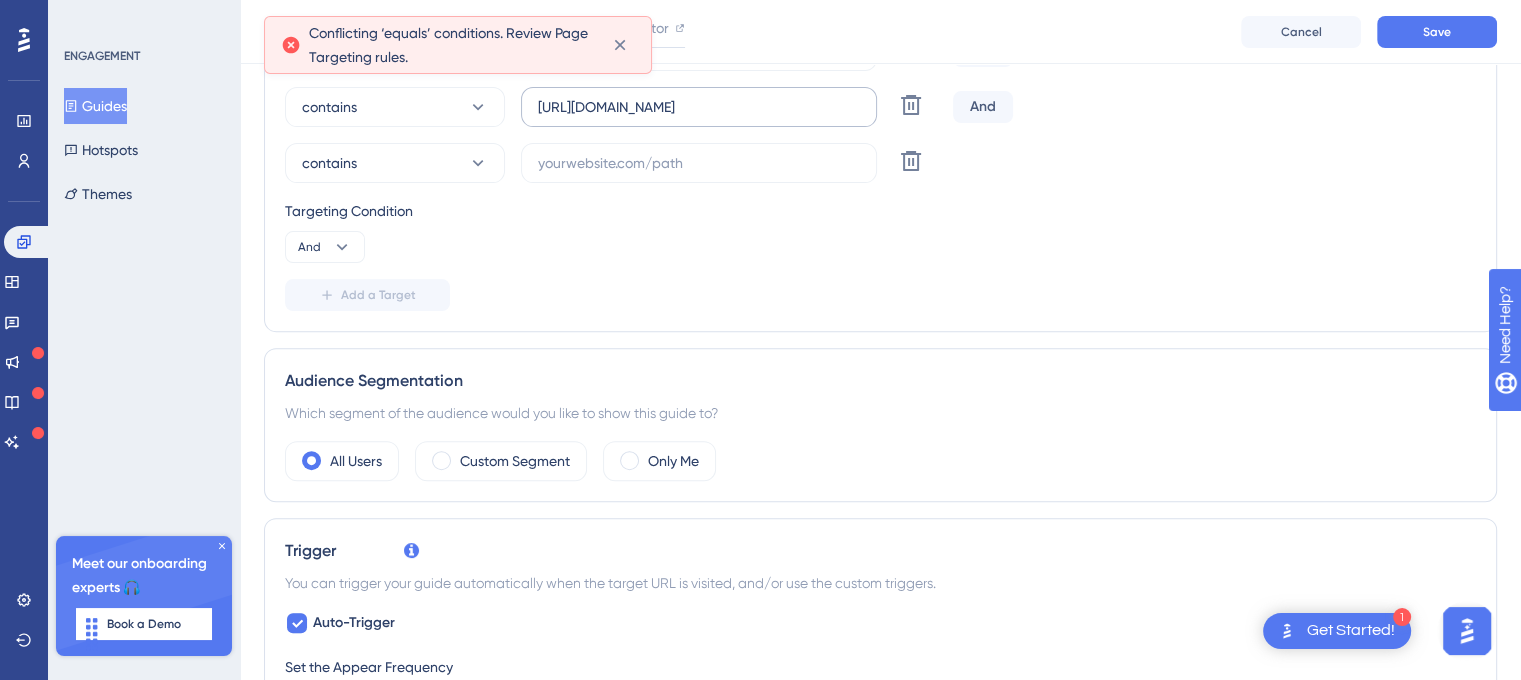 scroll, scrollTop: 420, scrollLeft: 0, axis: vertical 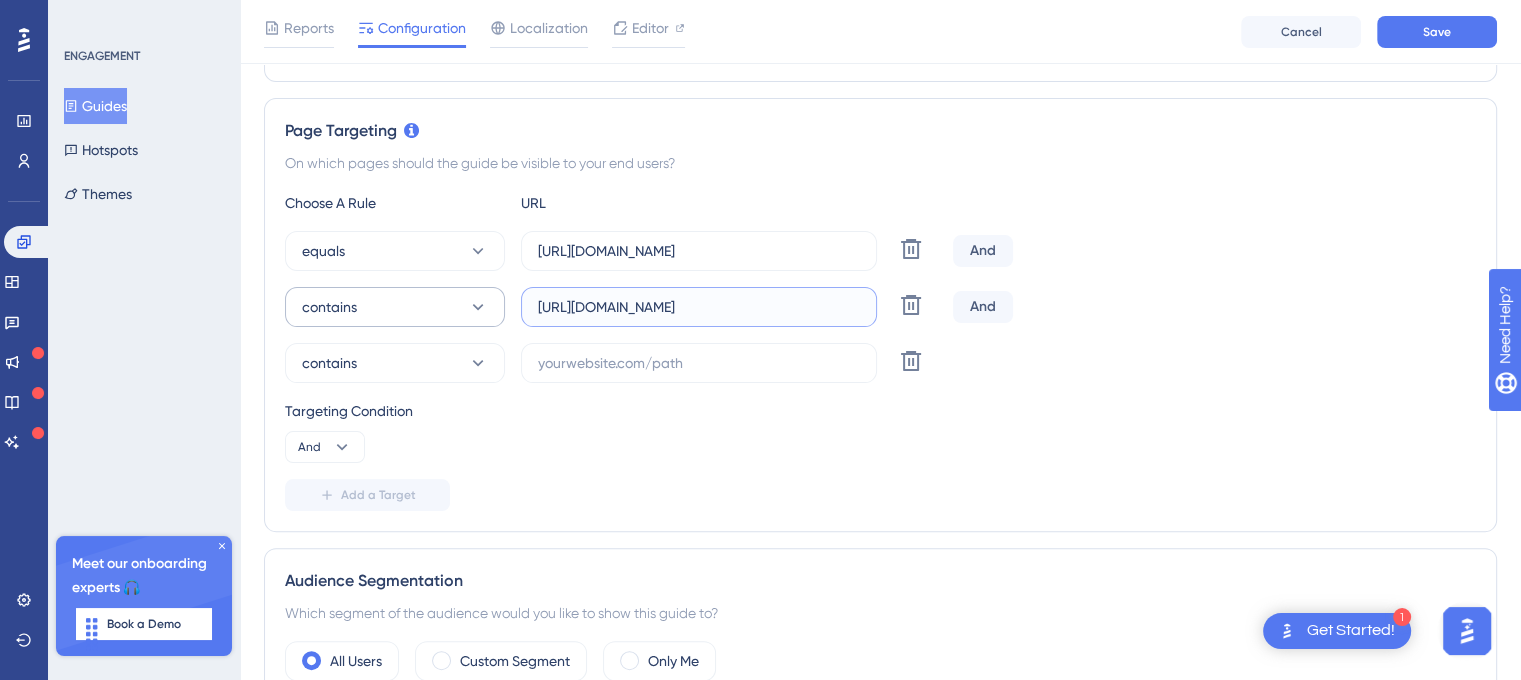 drag, startPoint x: 851, startPoint y: 303, endPoint x: 432, endPoint y: 305, distance: 419.00476 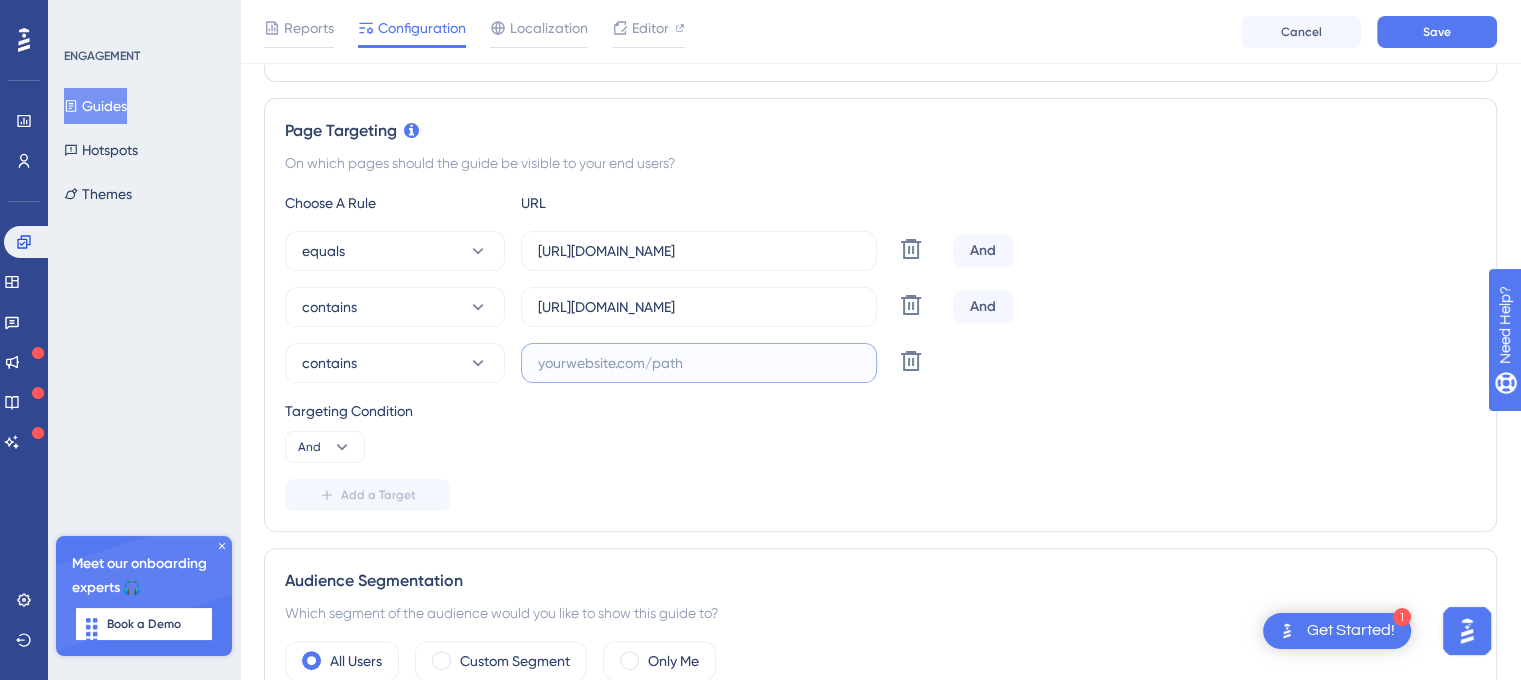 click at bounding box center (699, 363) 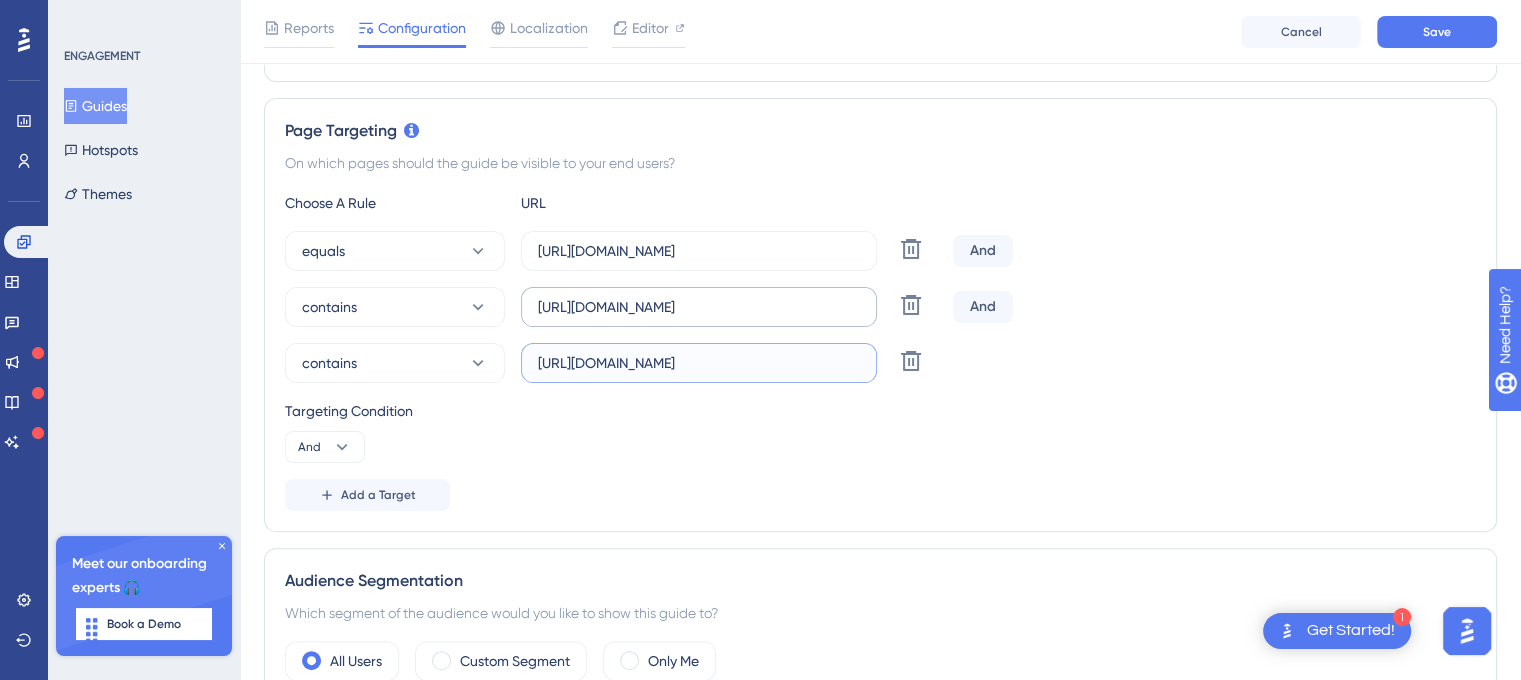 type on "[URL][DOMAIN_NAME]" 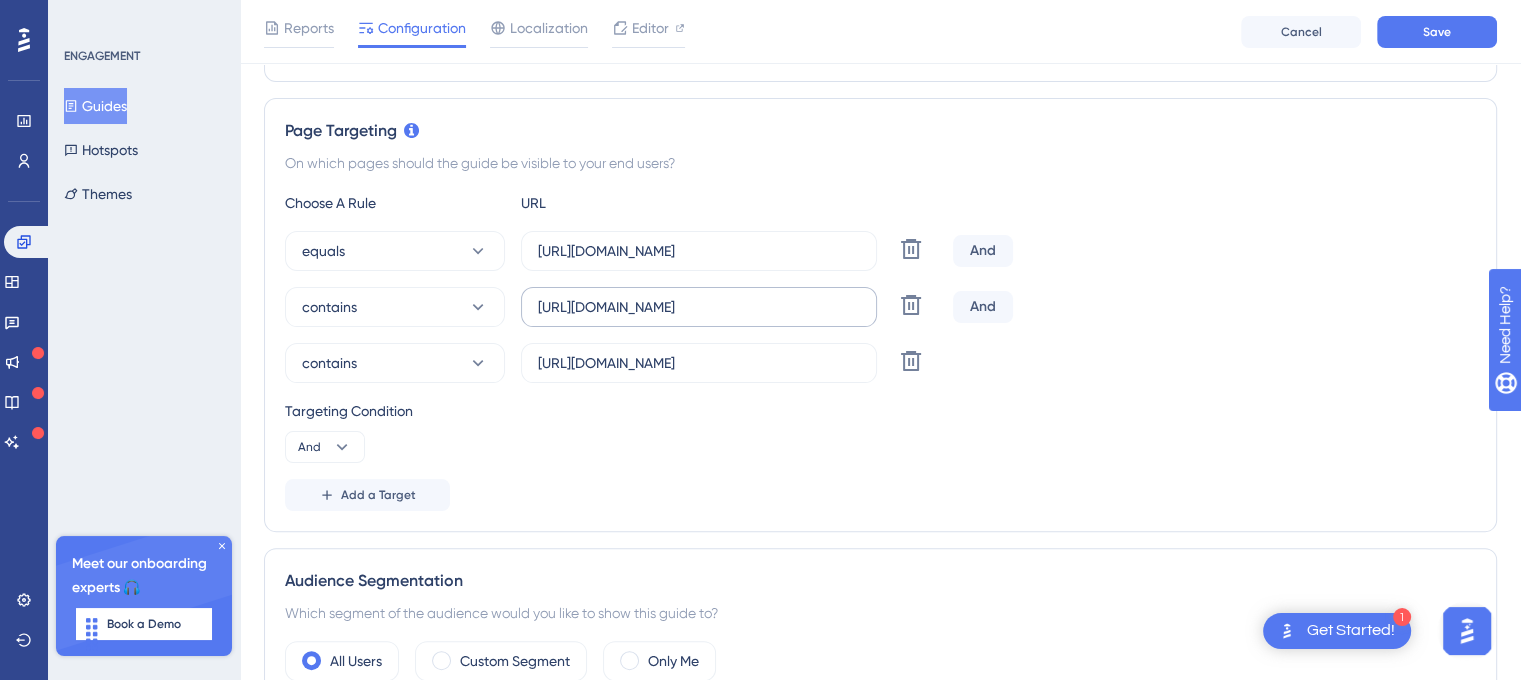 click on "[URL][DOMAIN_NAME]" at bounding box center (699, 307) 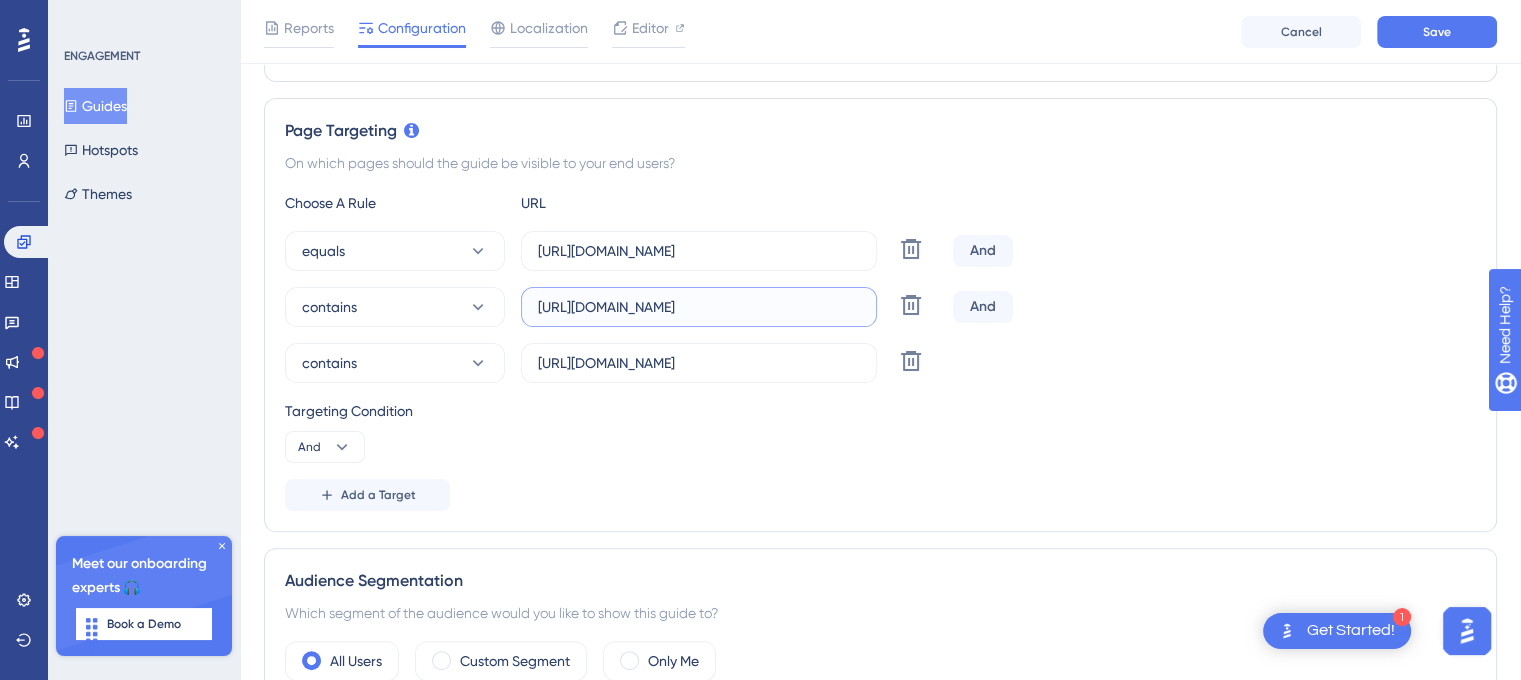 click on "[URL][DOMAIN_NAME]" at bounding box center [699, 307] 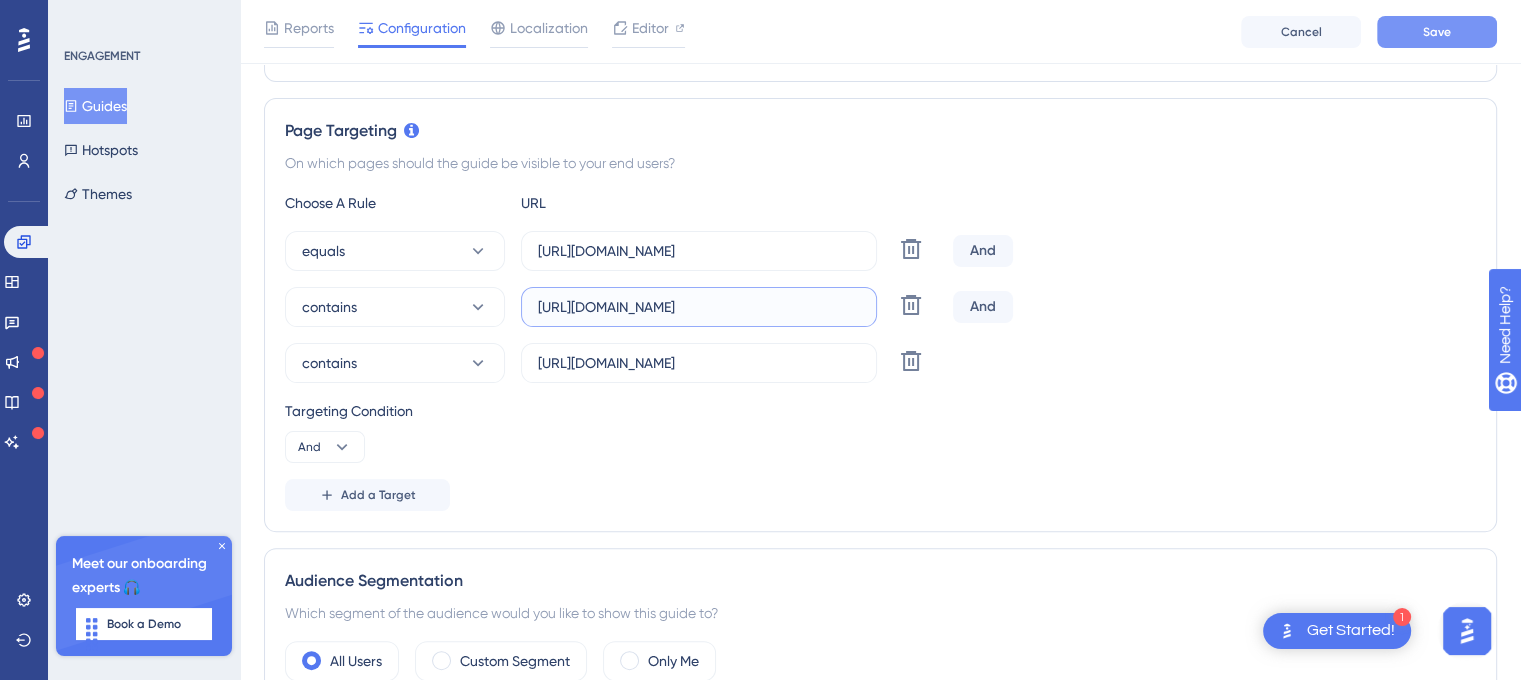 type on "[URL][DOMAIN_NAME]" 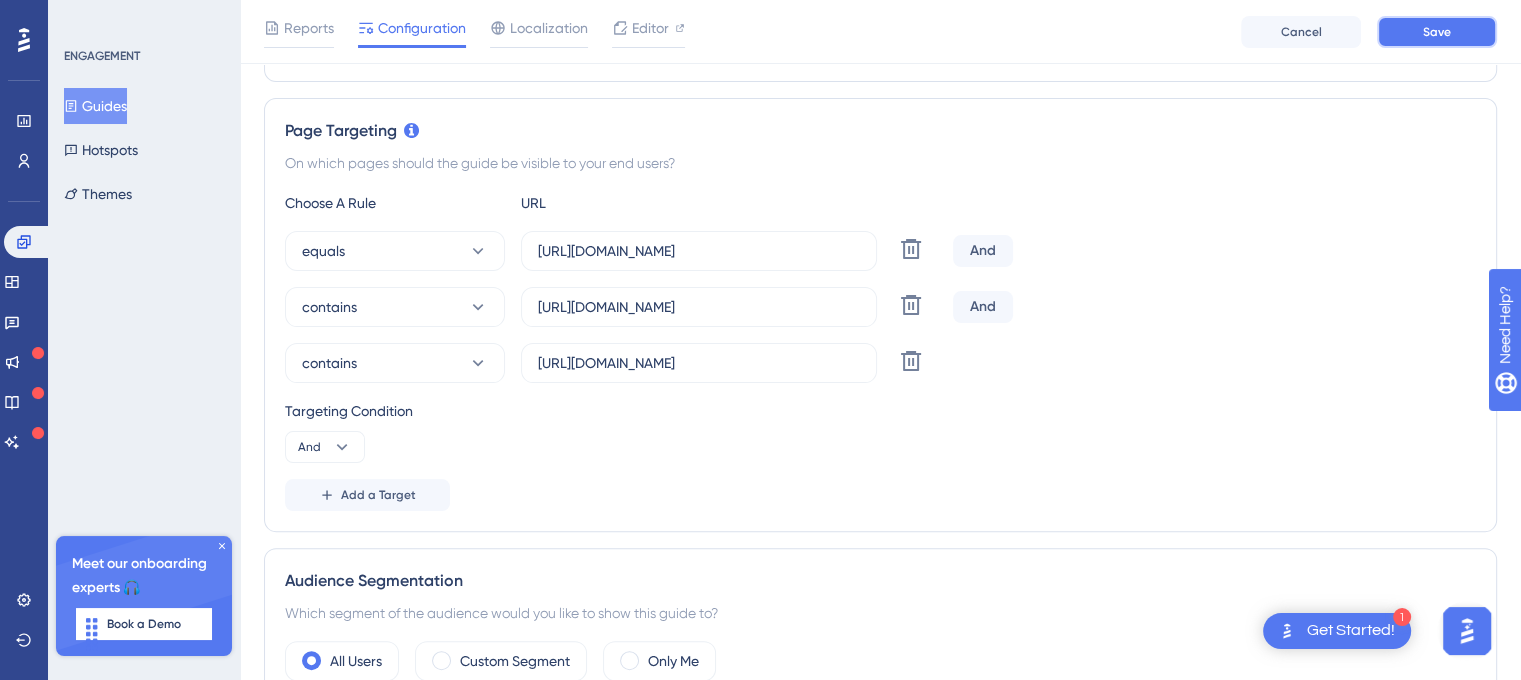 click on "Save" at bounding box center [1437, 32] 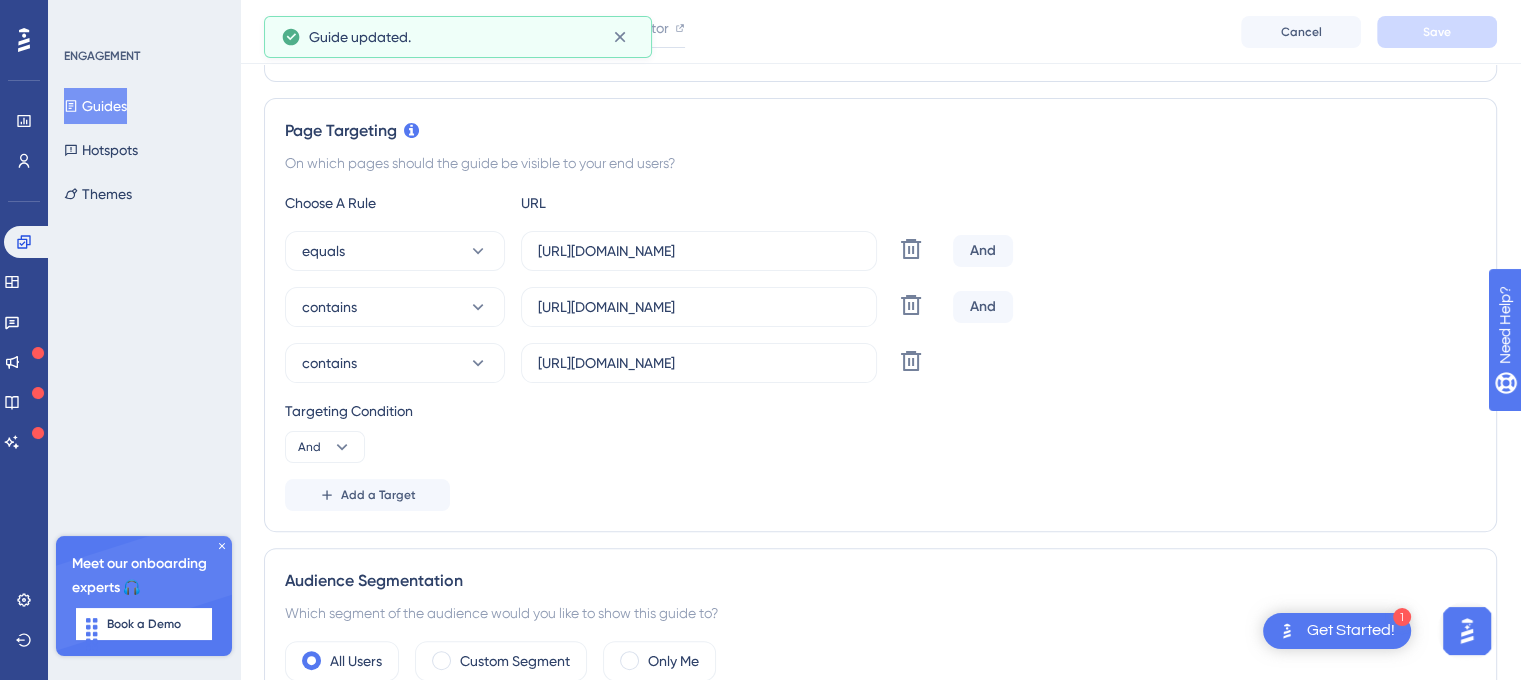 click on "equals [URL][DOMAIN_NAME] Delete And" at bounding box center [880, 251] 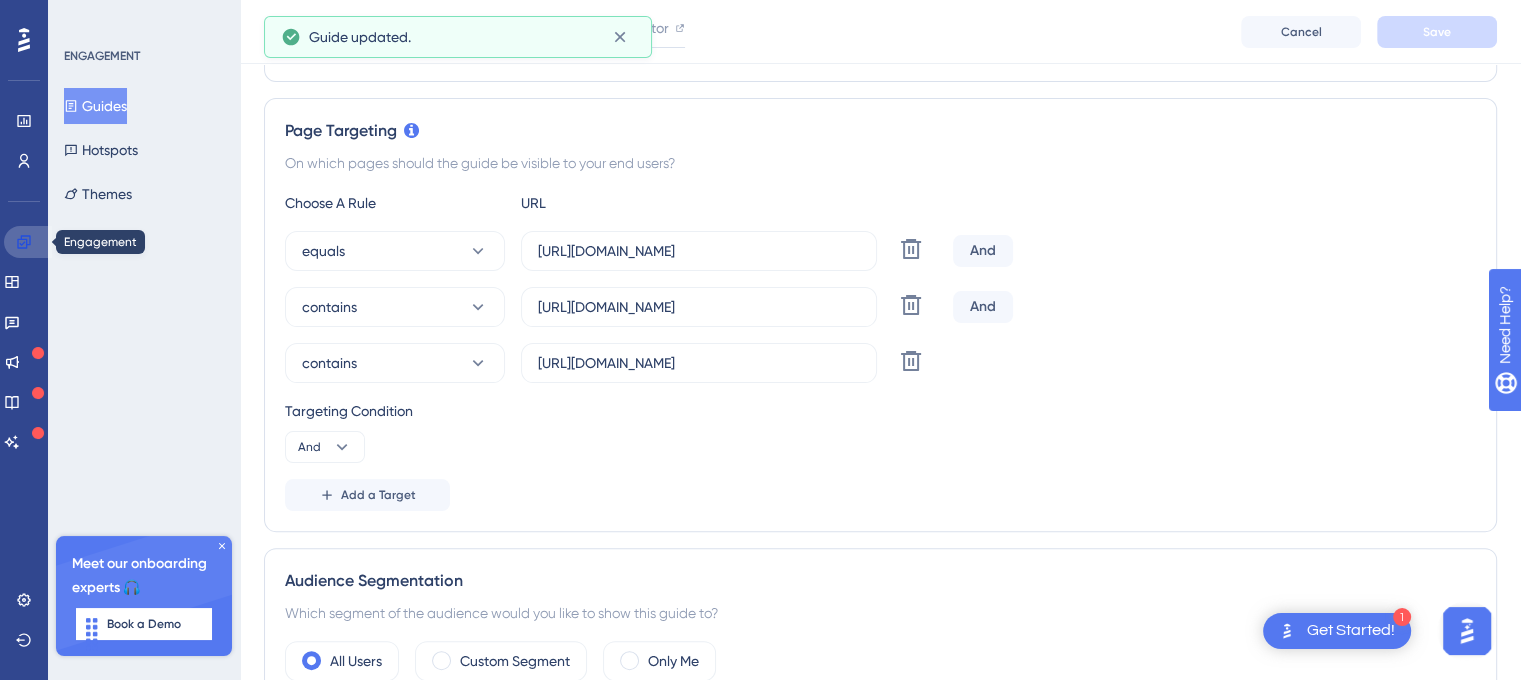 click 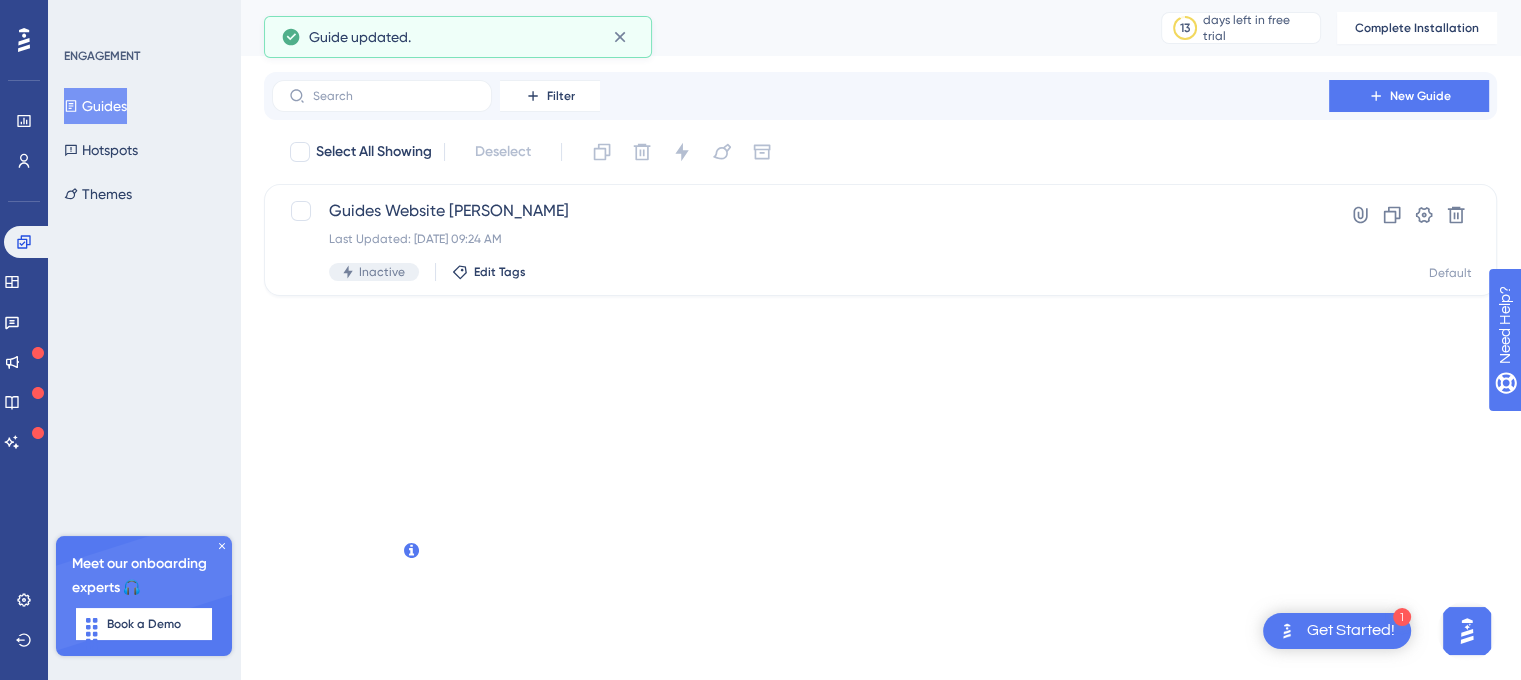 scroll, scrollTop: 0, scrollLeft: 0, axis: both 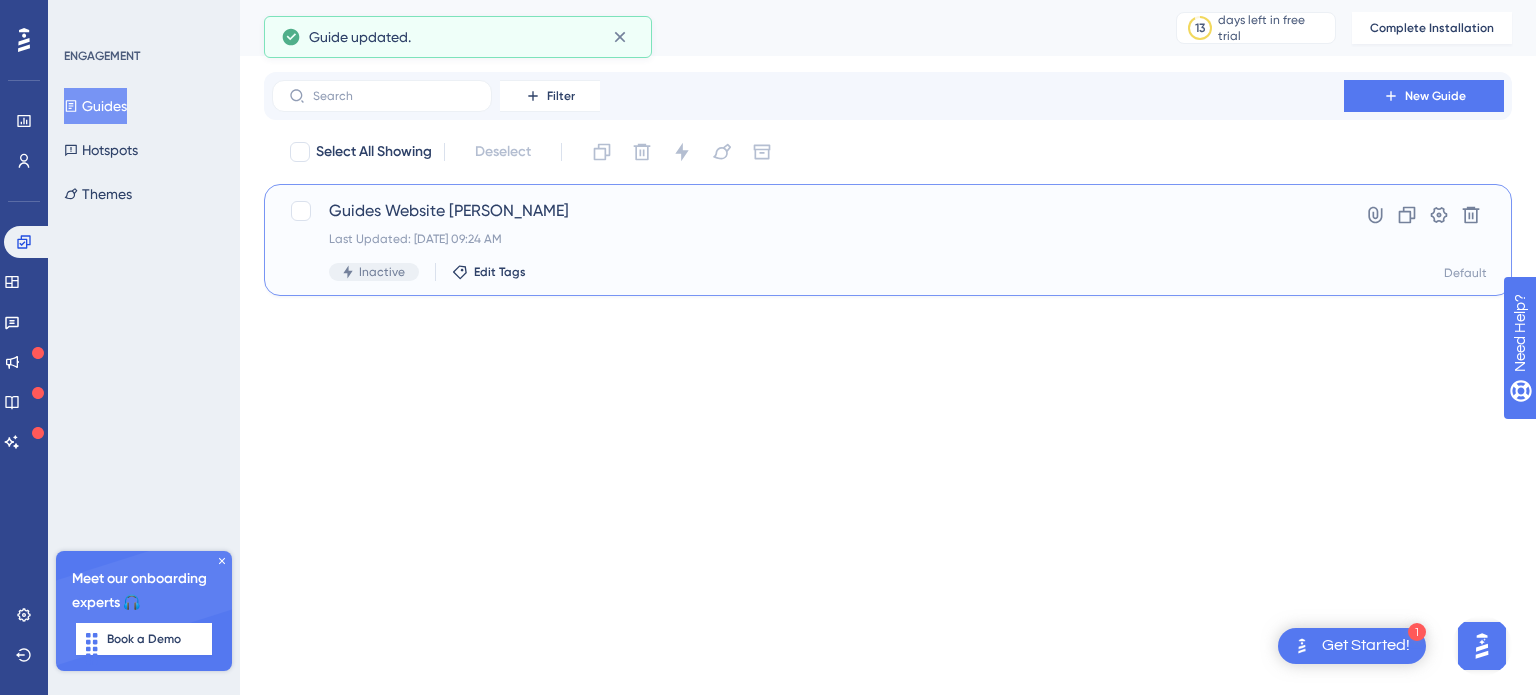 click on "Guides Website [PERSON_NAME]" at bounding box center [808, 211] 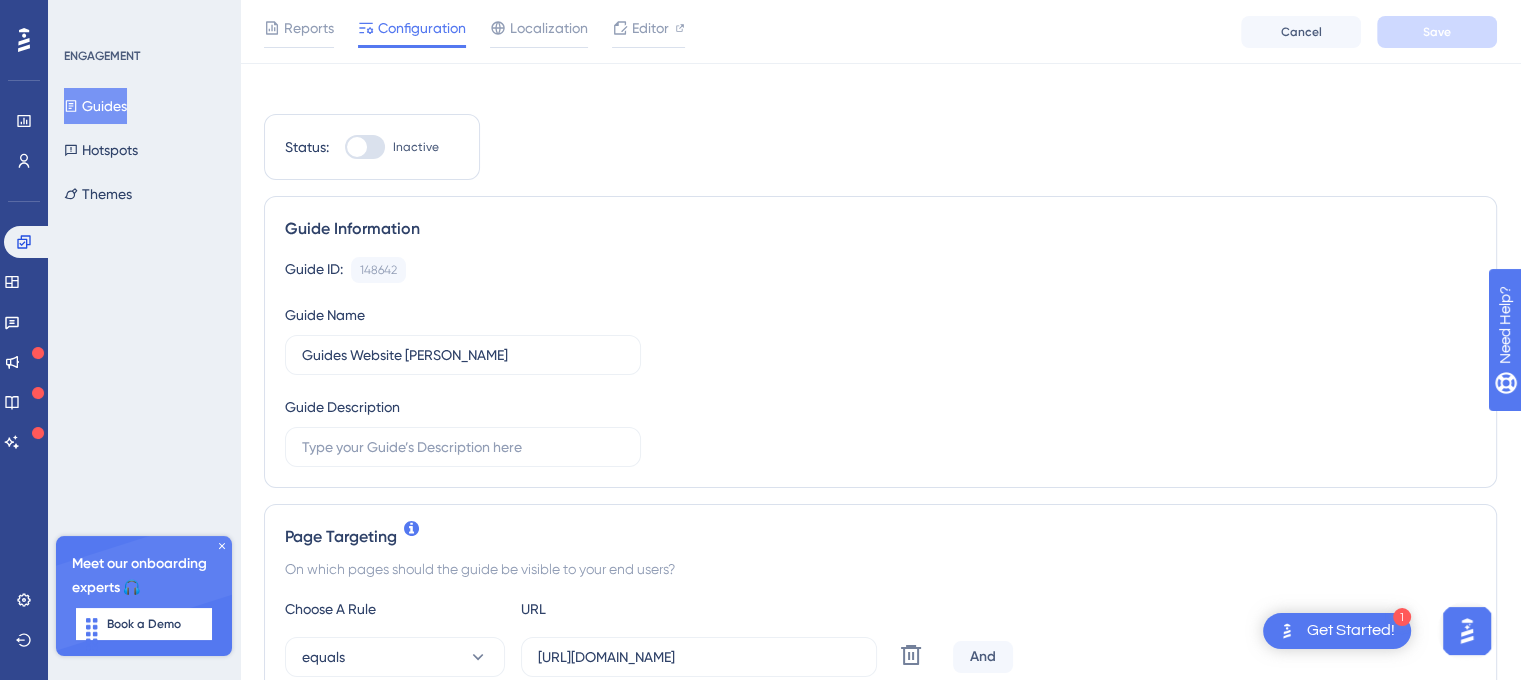 scroll, scrollTop: 500, scrollLeft: 0, axis: vertical 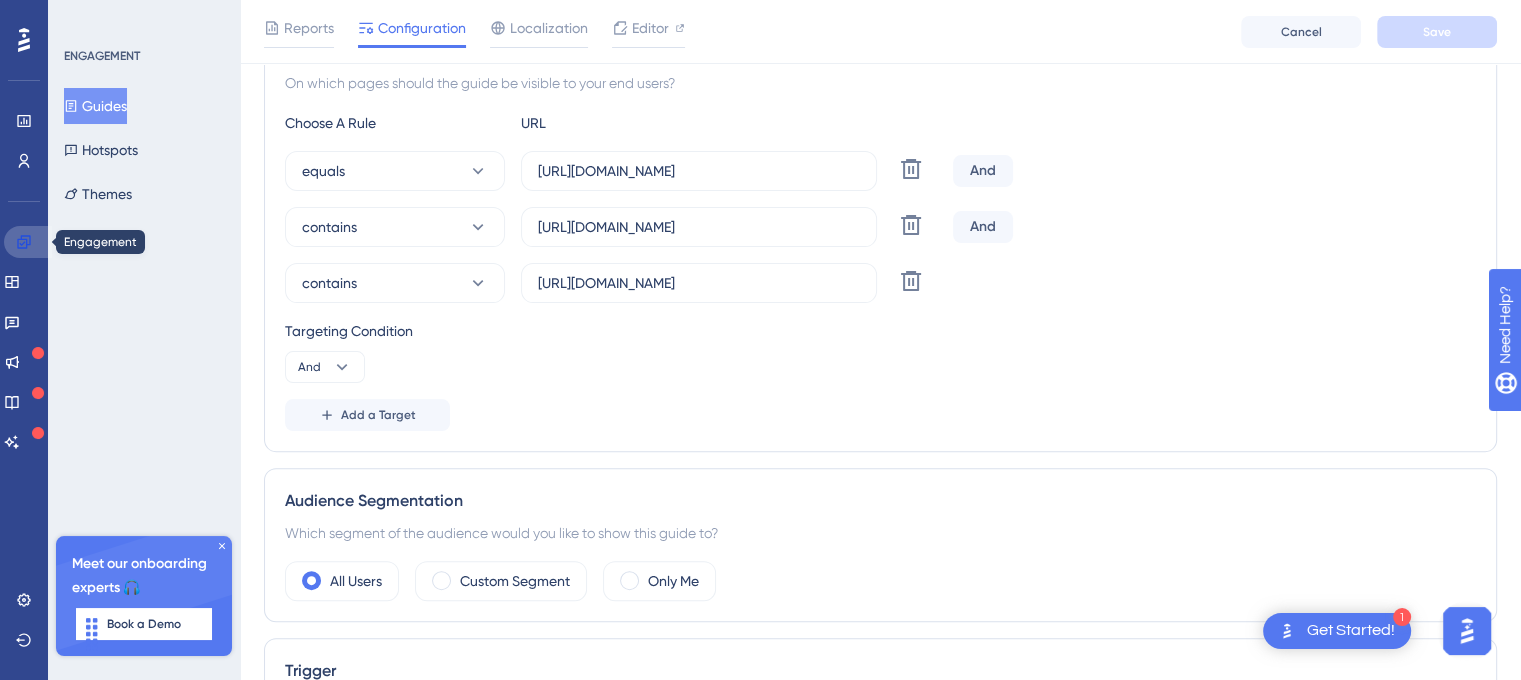 click 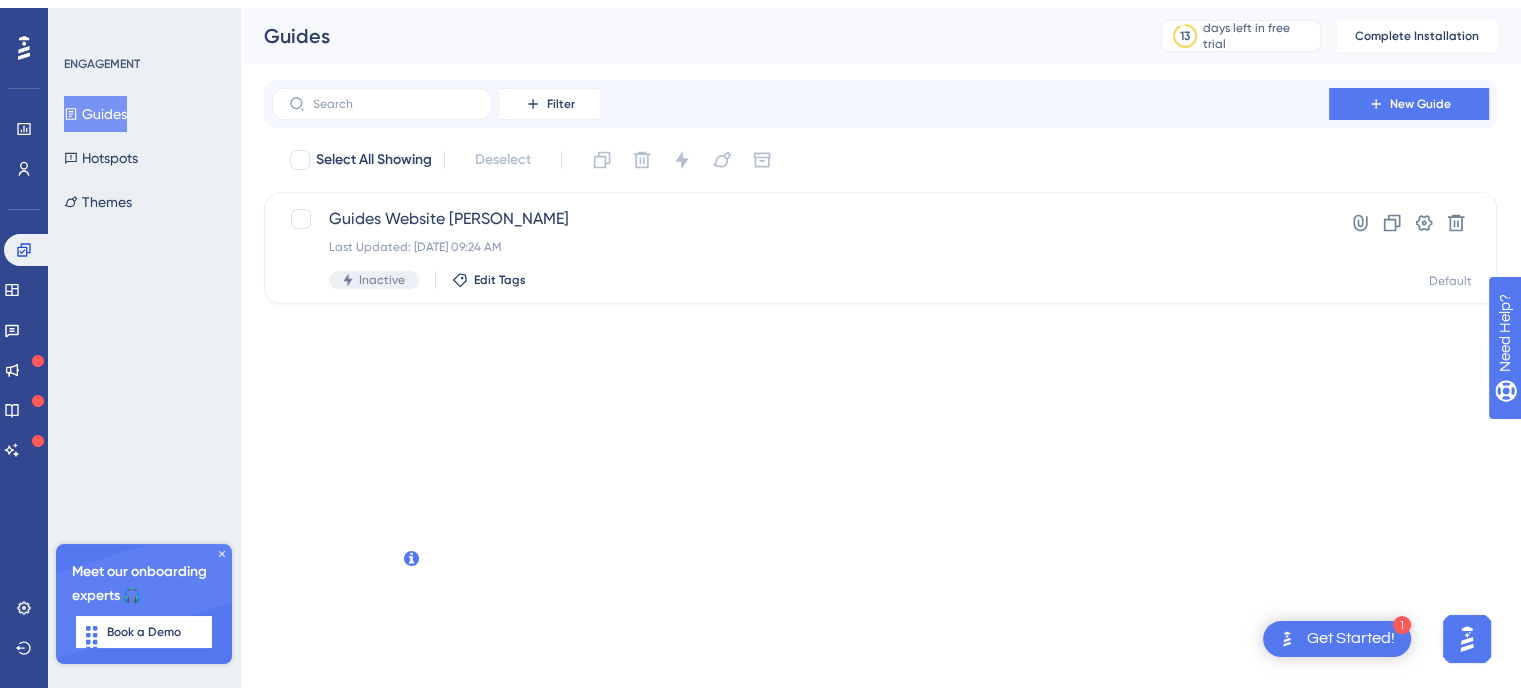 scroll, scrollTop: 0, scrollLeft: 0, axis: both 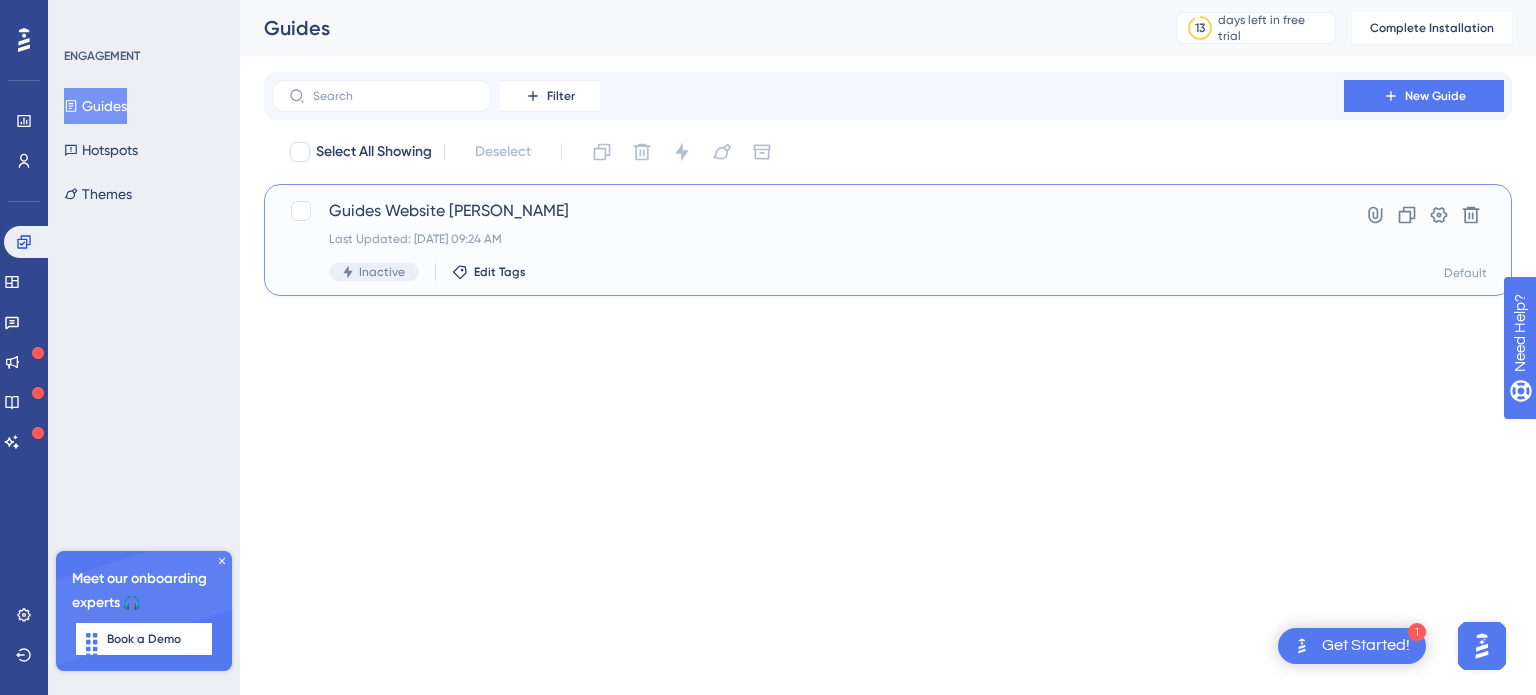click on "Guides Website [PERSON_NAME]" at bounding box center (808, 211) 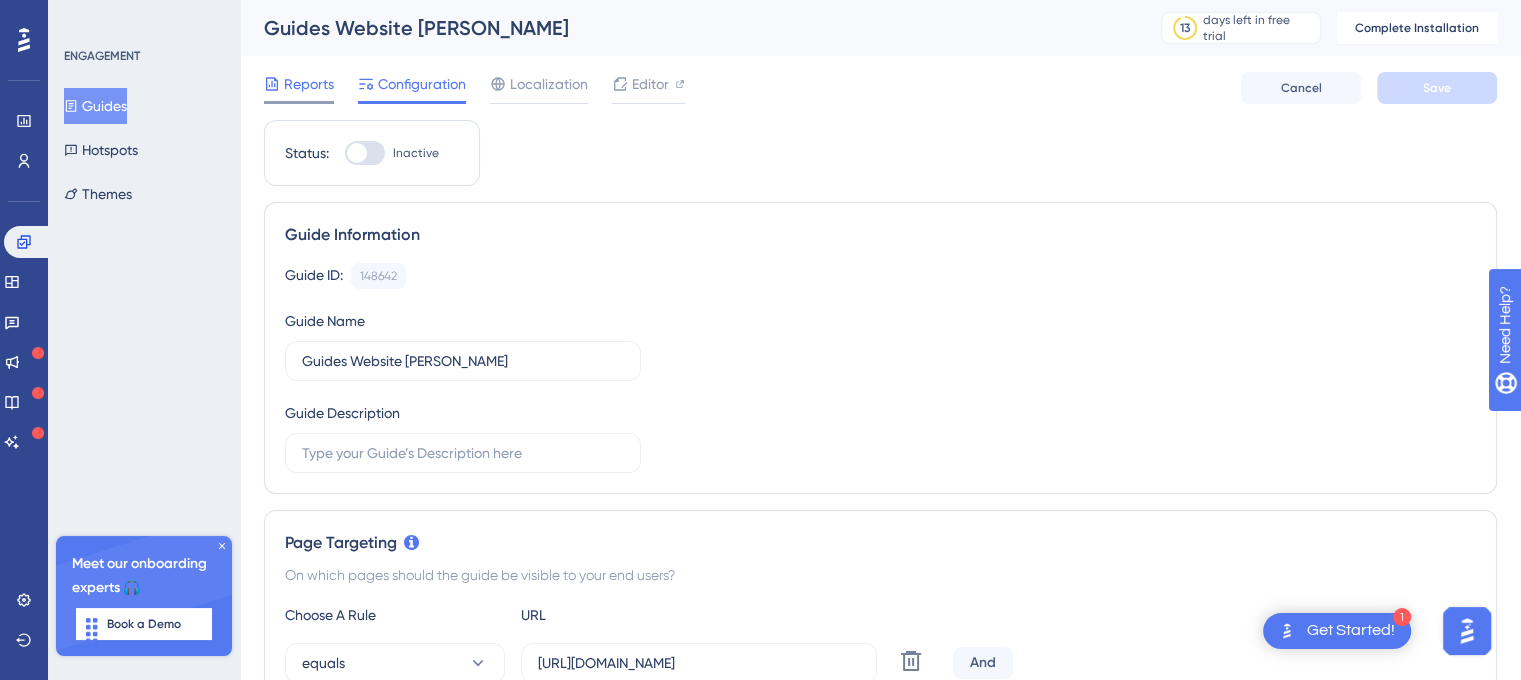 click on "Reports" at bounding box center [309, 84] 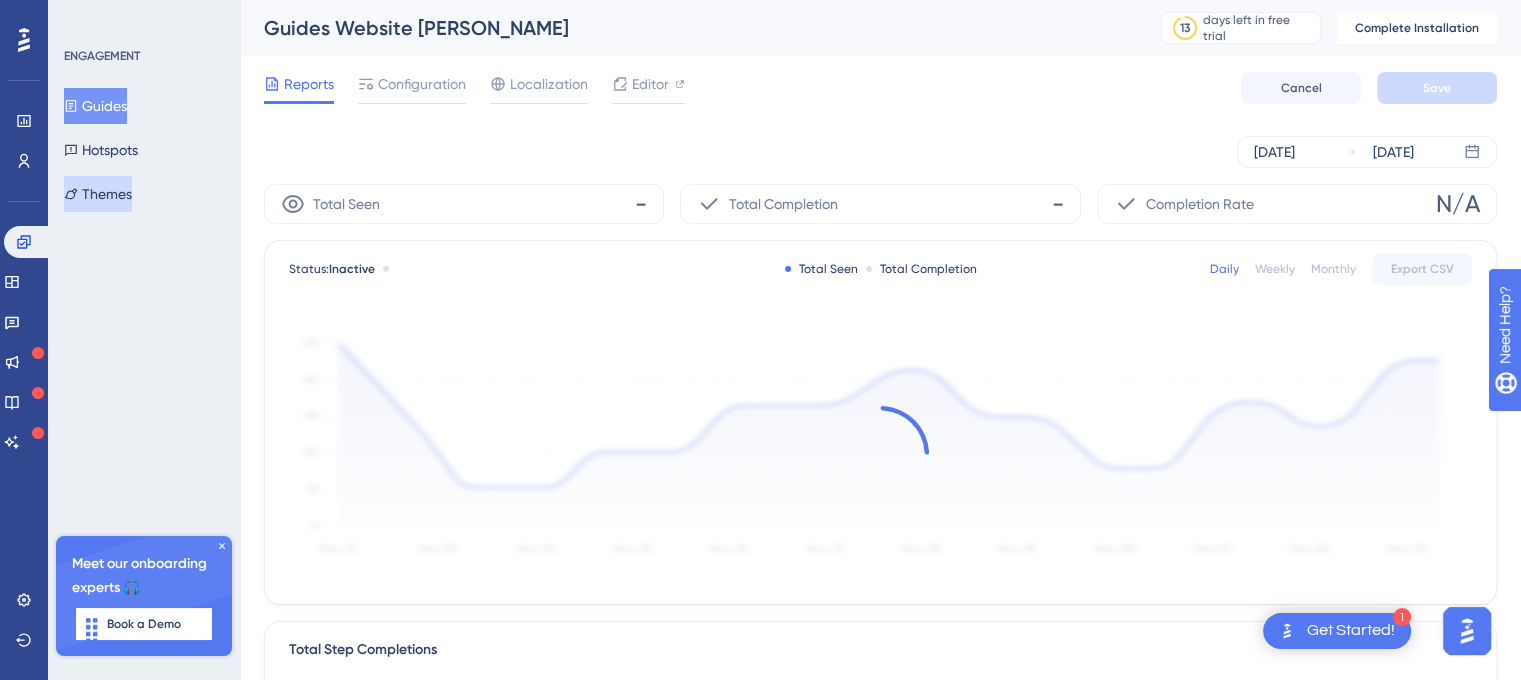 click on "Themes" at bounding box center (98, 194) 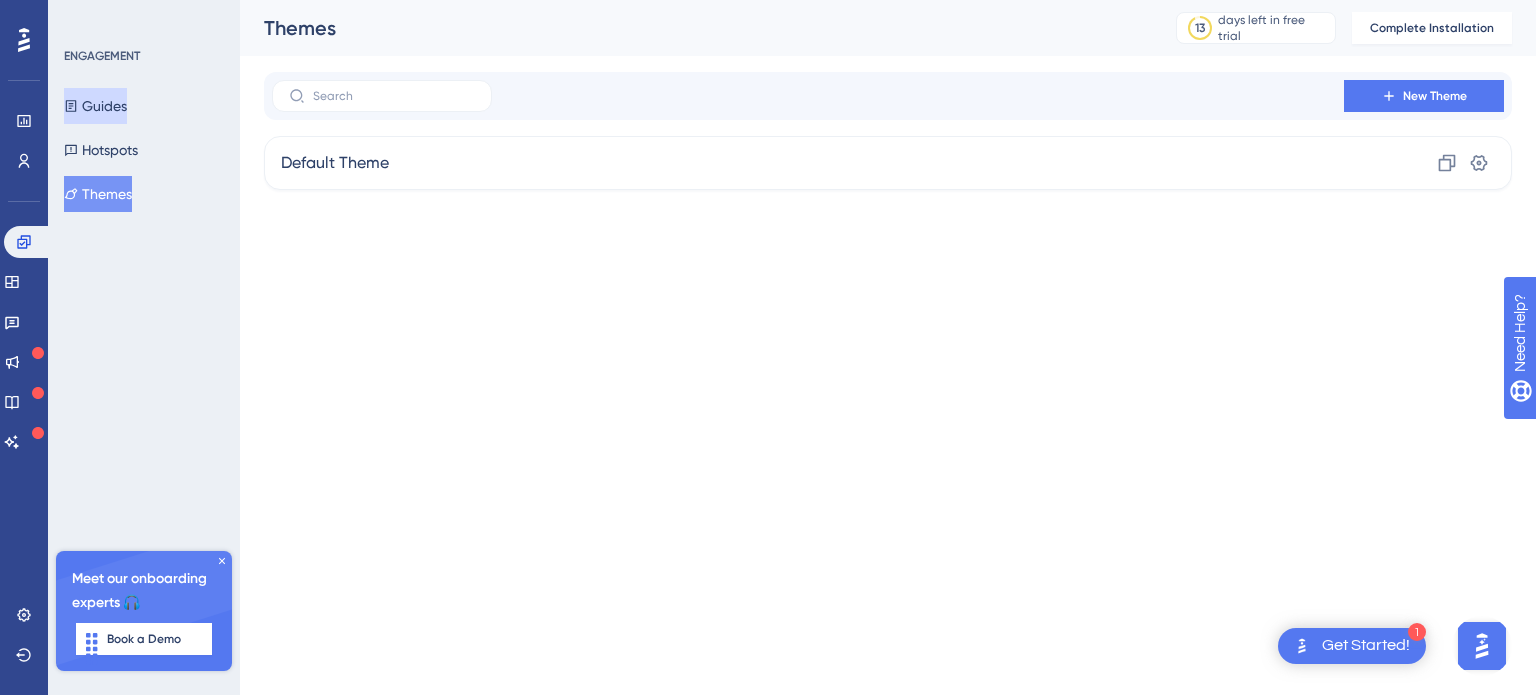 click on "Guides" at bounding box center [95, 106] 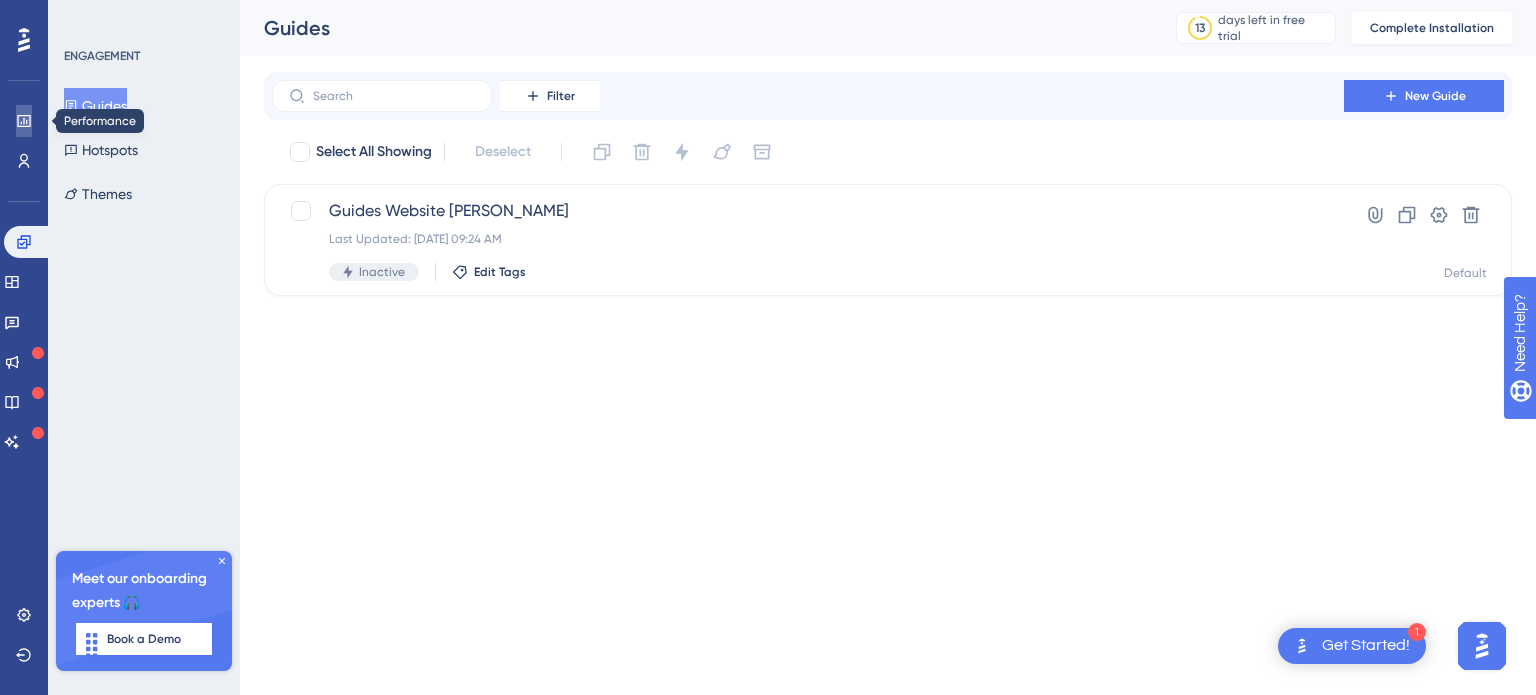 click at bounding box center (24, 121) 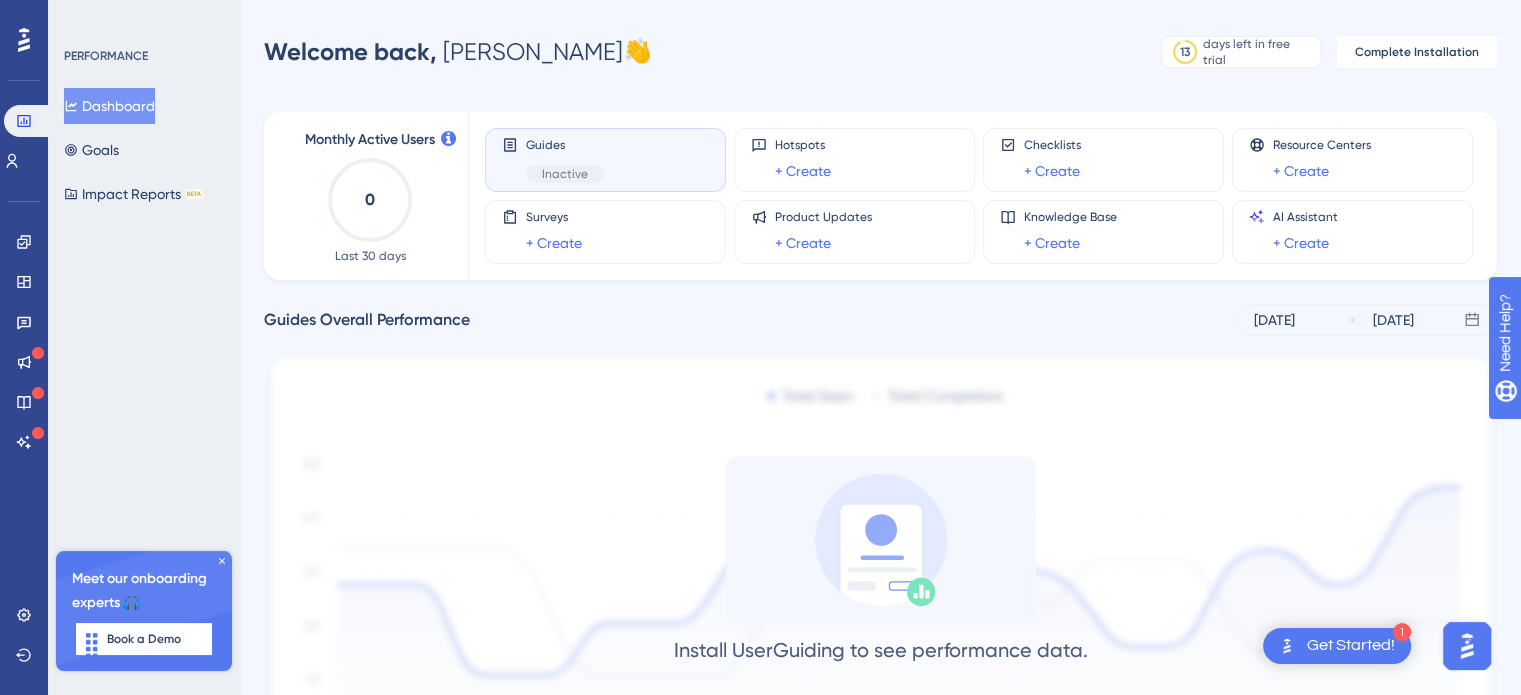 click on "Install UserGuiding to see performance data. Once you install the code and start onboarding your users, you can track how your materials perform here.   Learn More Install Now" at bounding box center [880, 618] 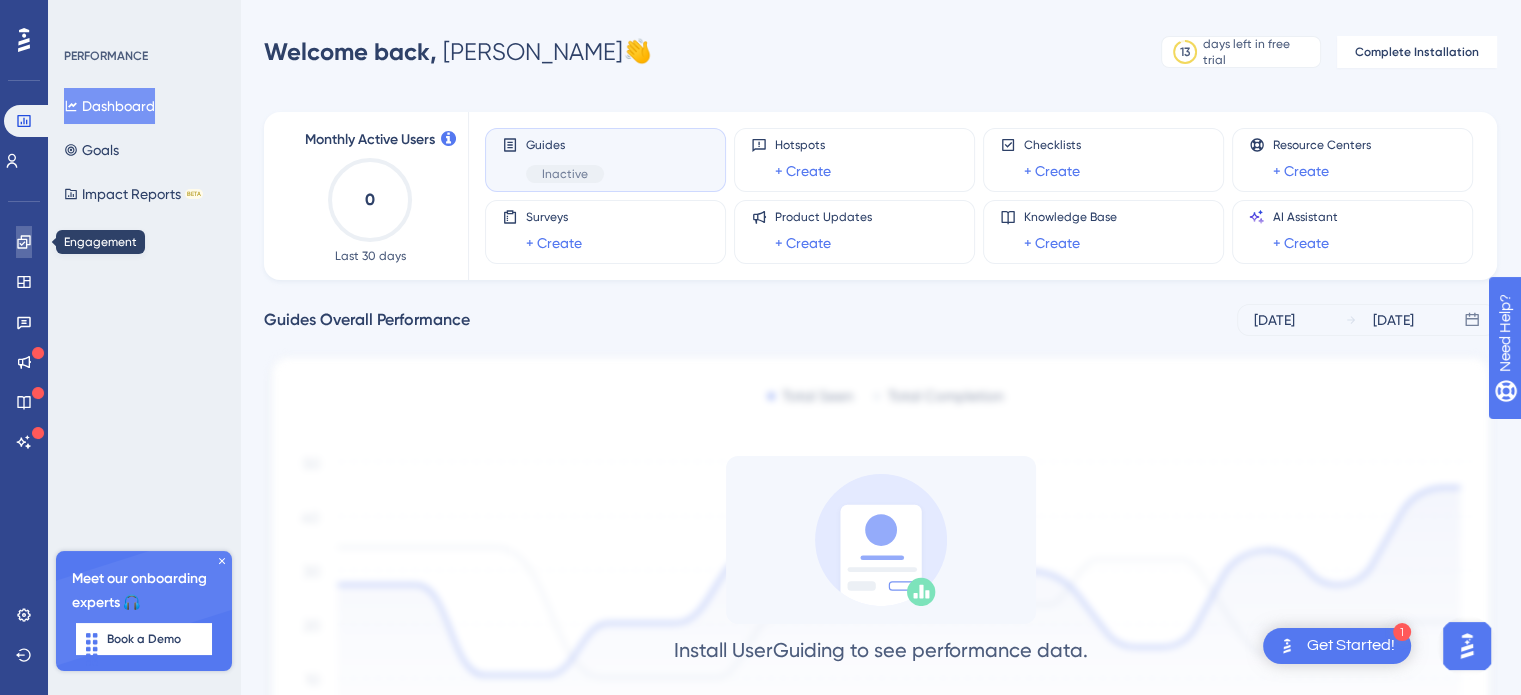 click 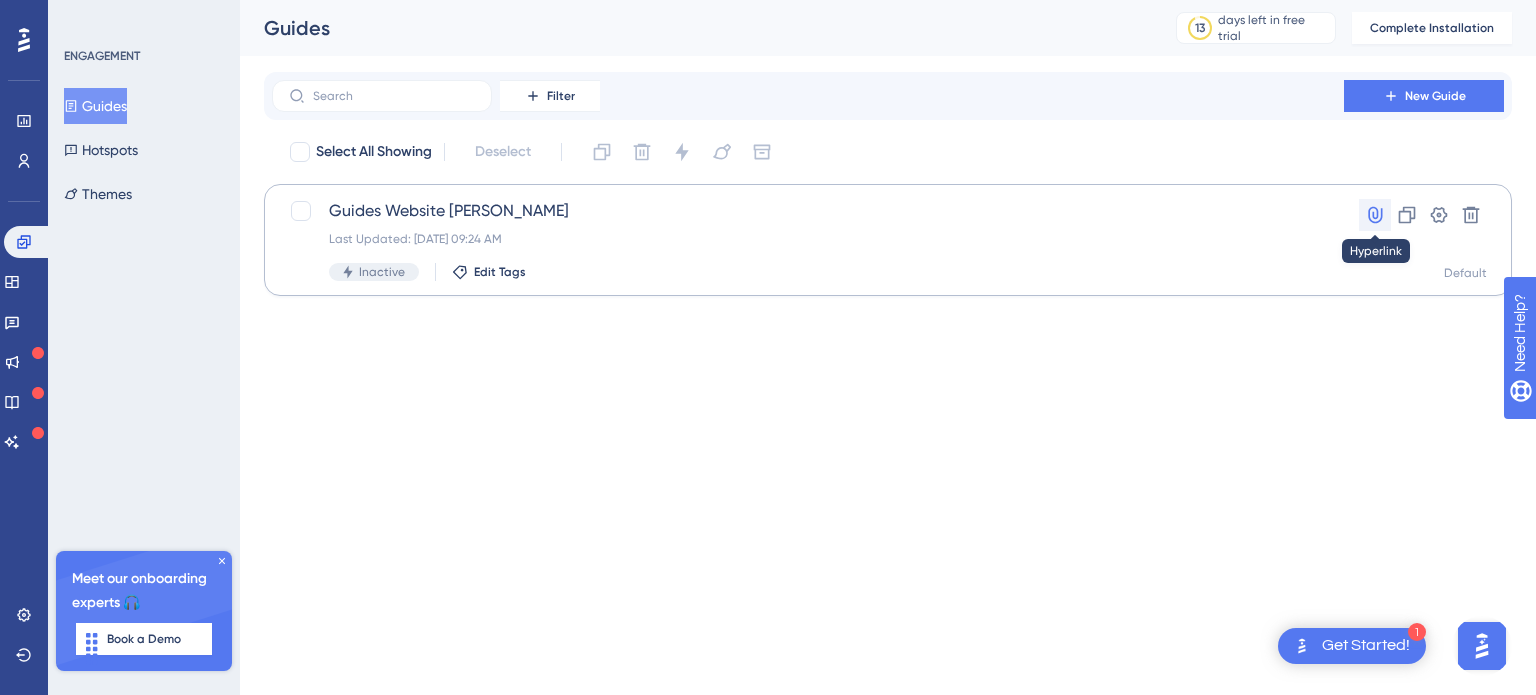click at bounding box center [1375, 215] 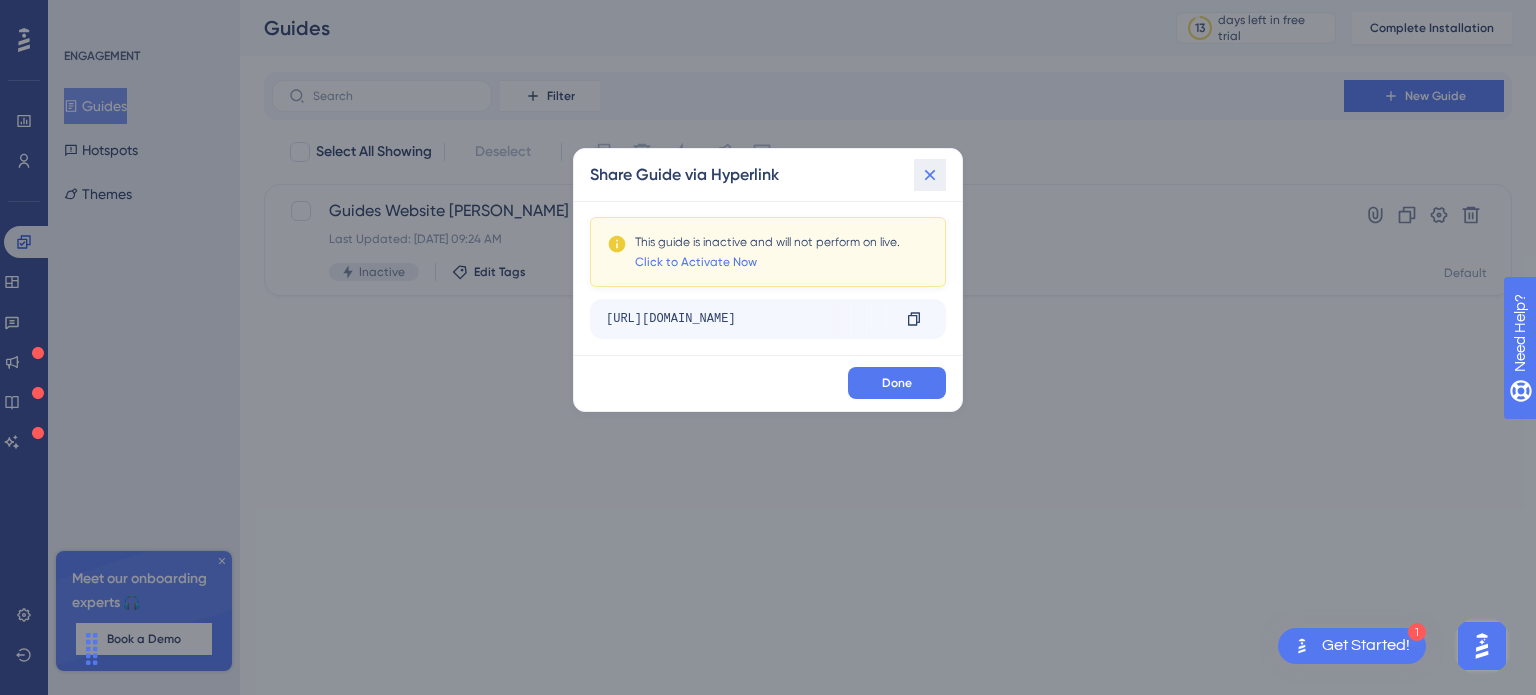 click 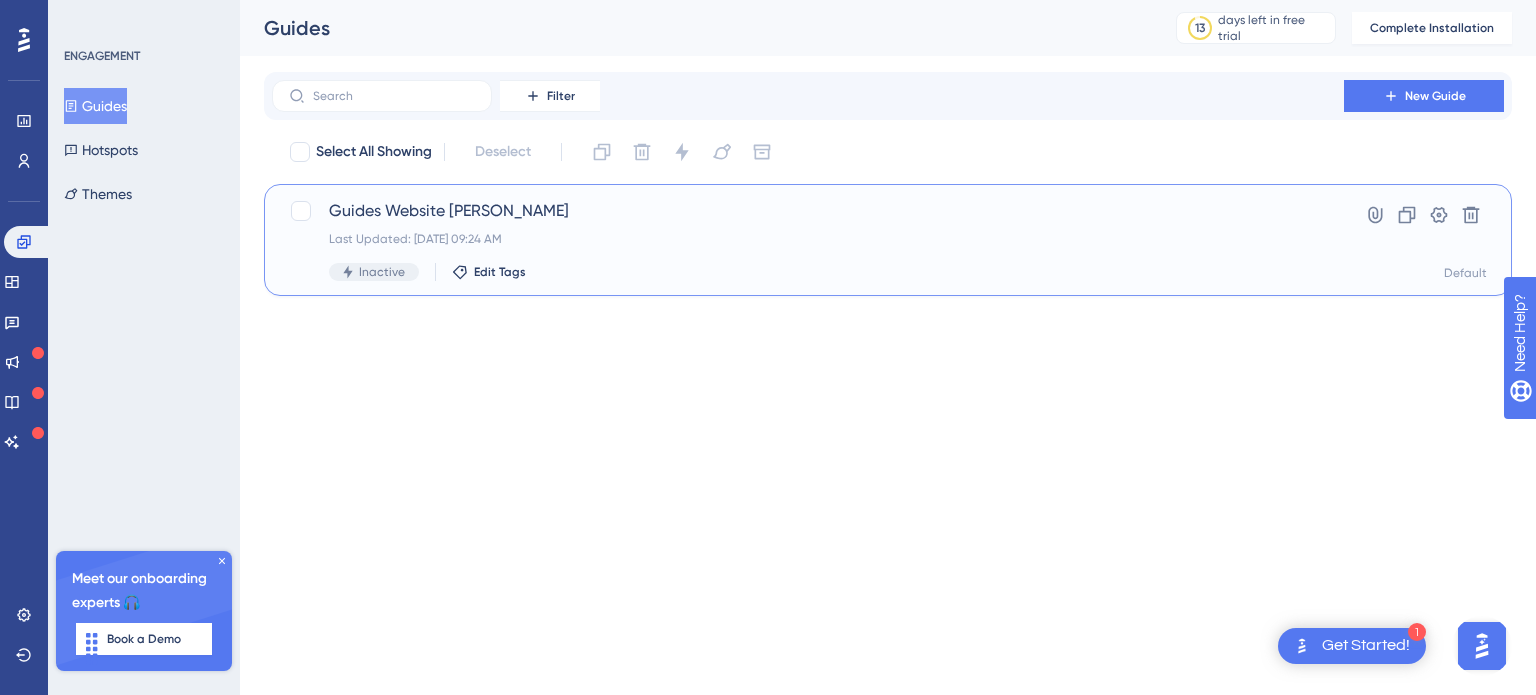 click on "Guides Website [PERSON_NAME]" at bounding box center [808, 211] 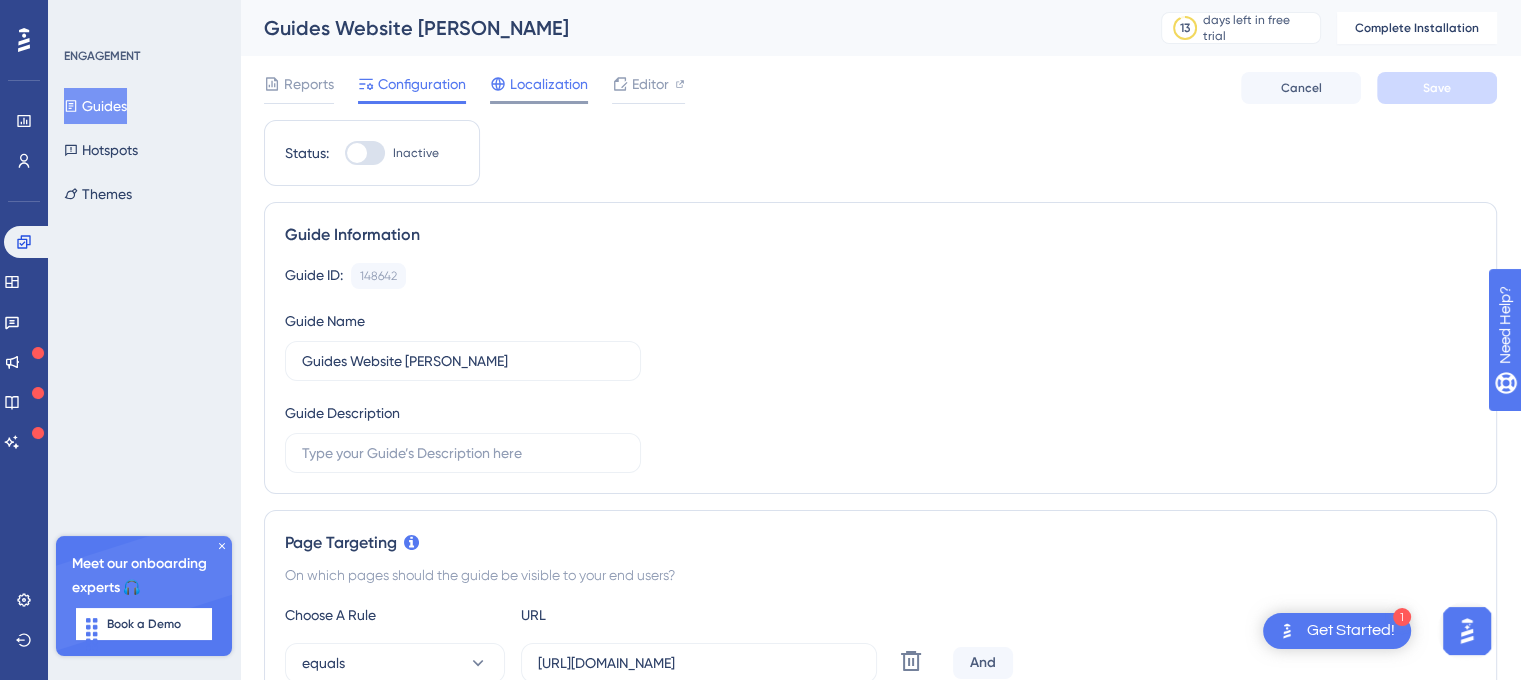 click on "Localization" at bounding box center (539, 88) 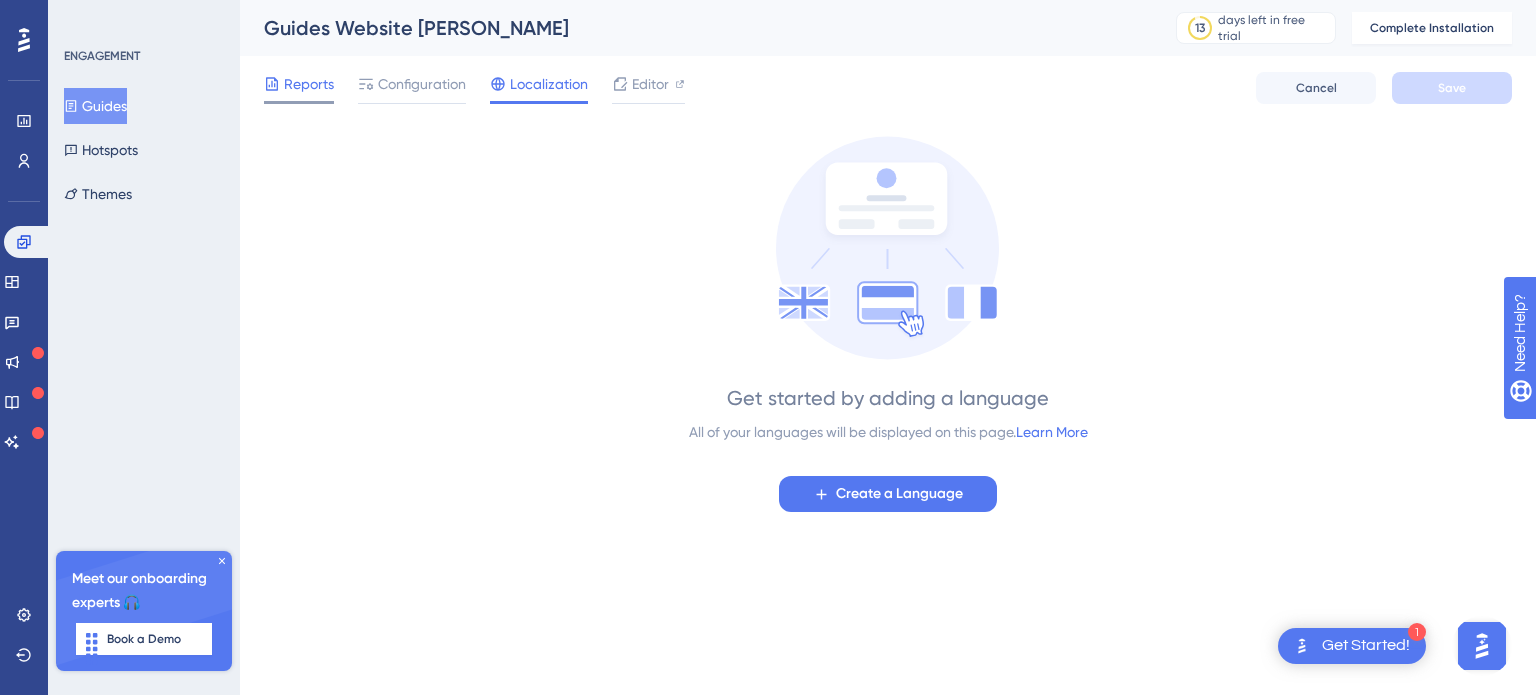 click on "Reports" at bounding box center (309, 84) 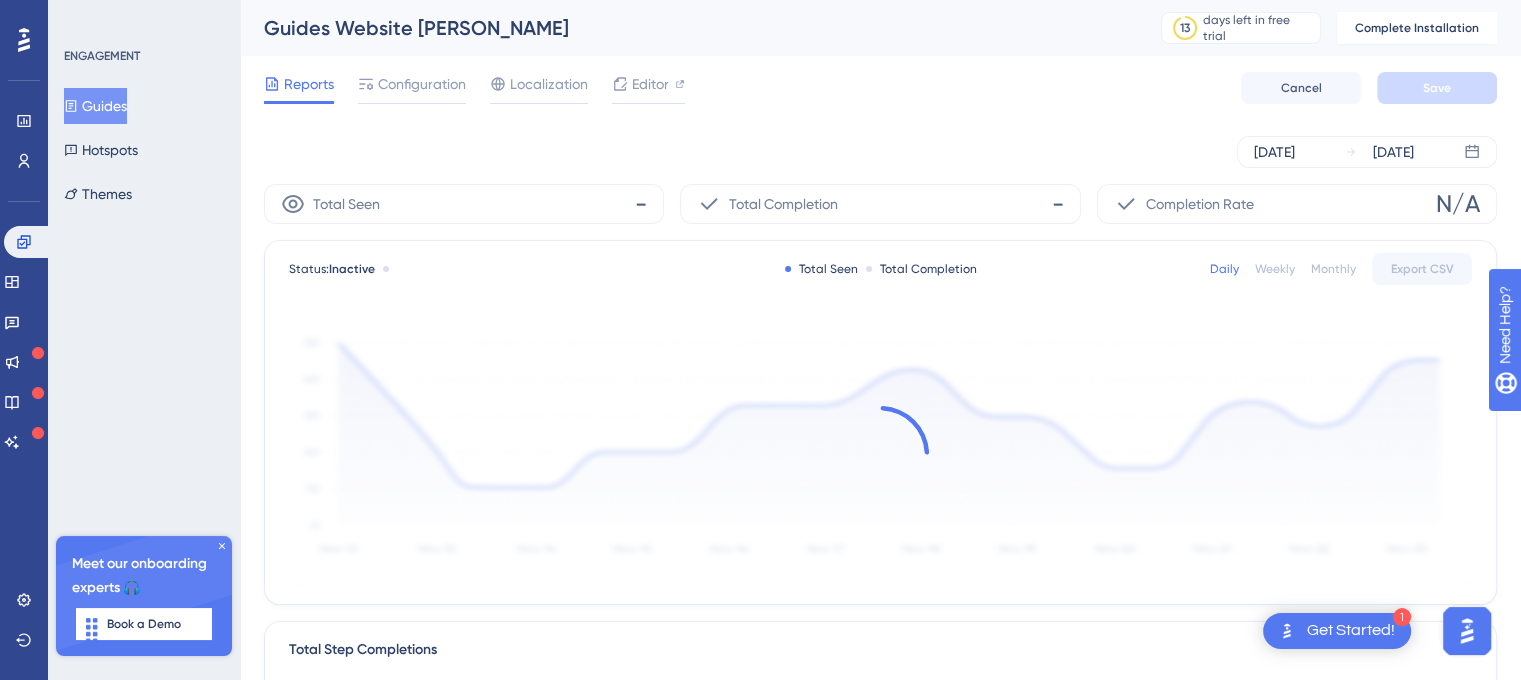 click 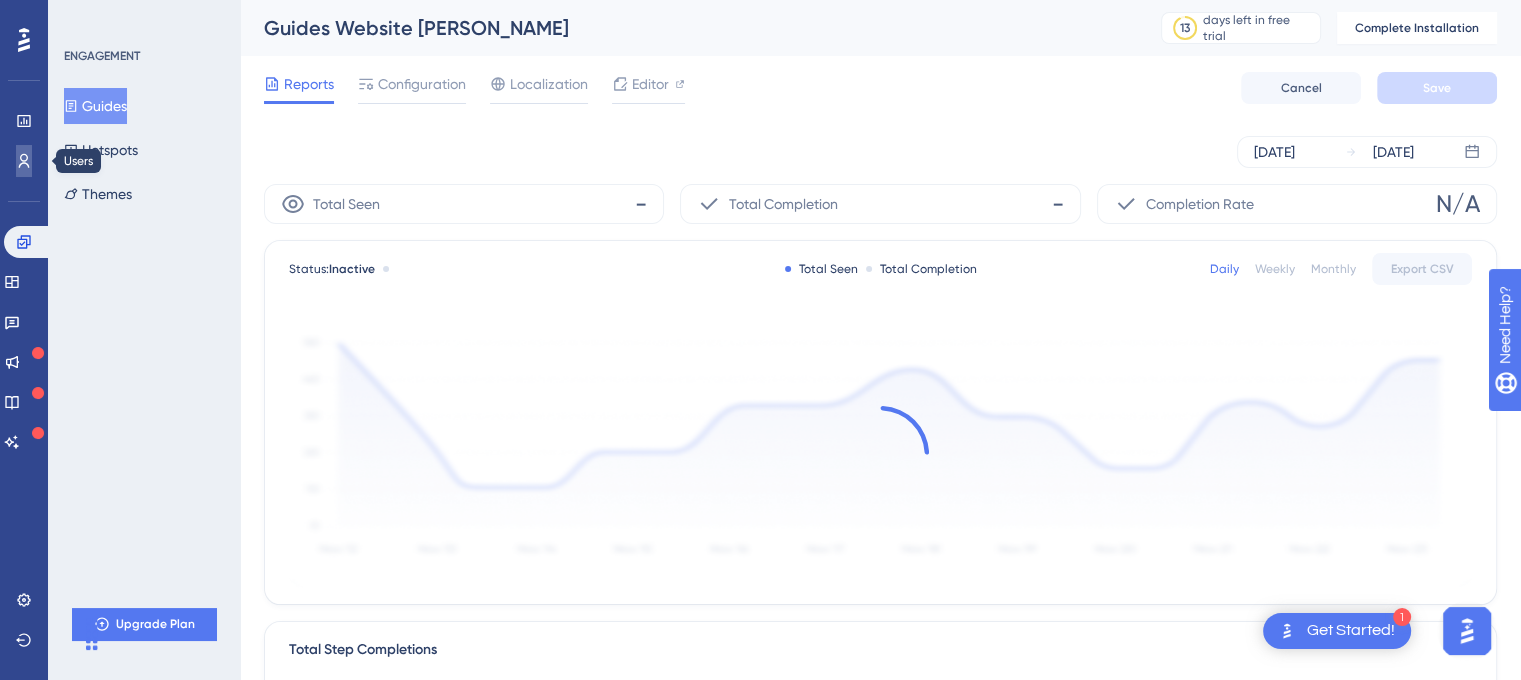 click at bounding box center (24, 161) 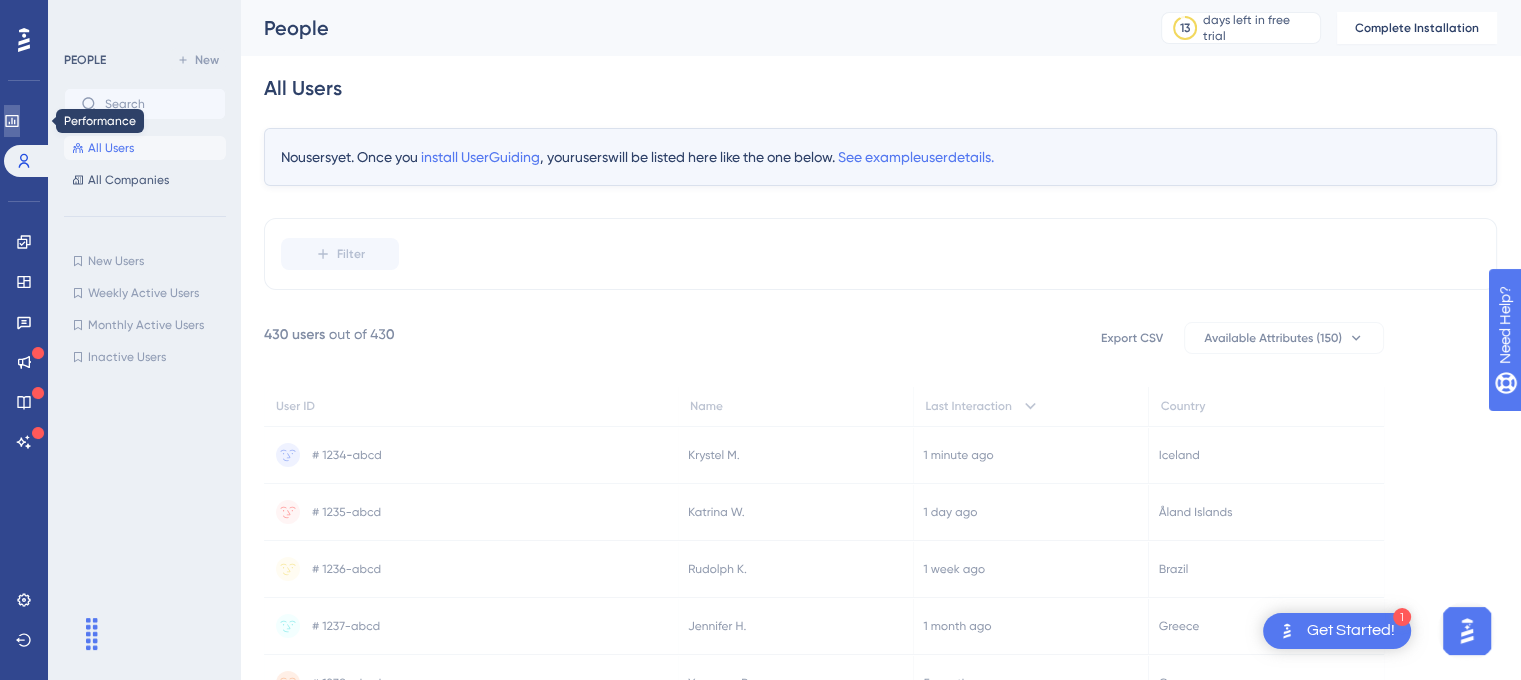 click 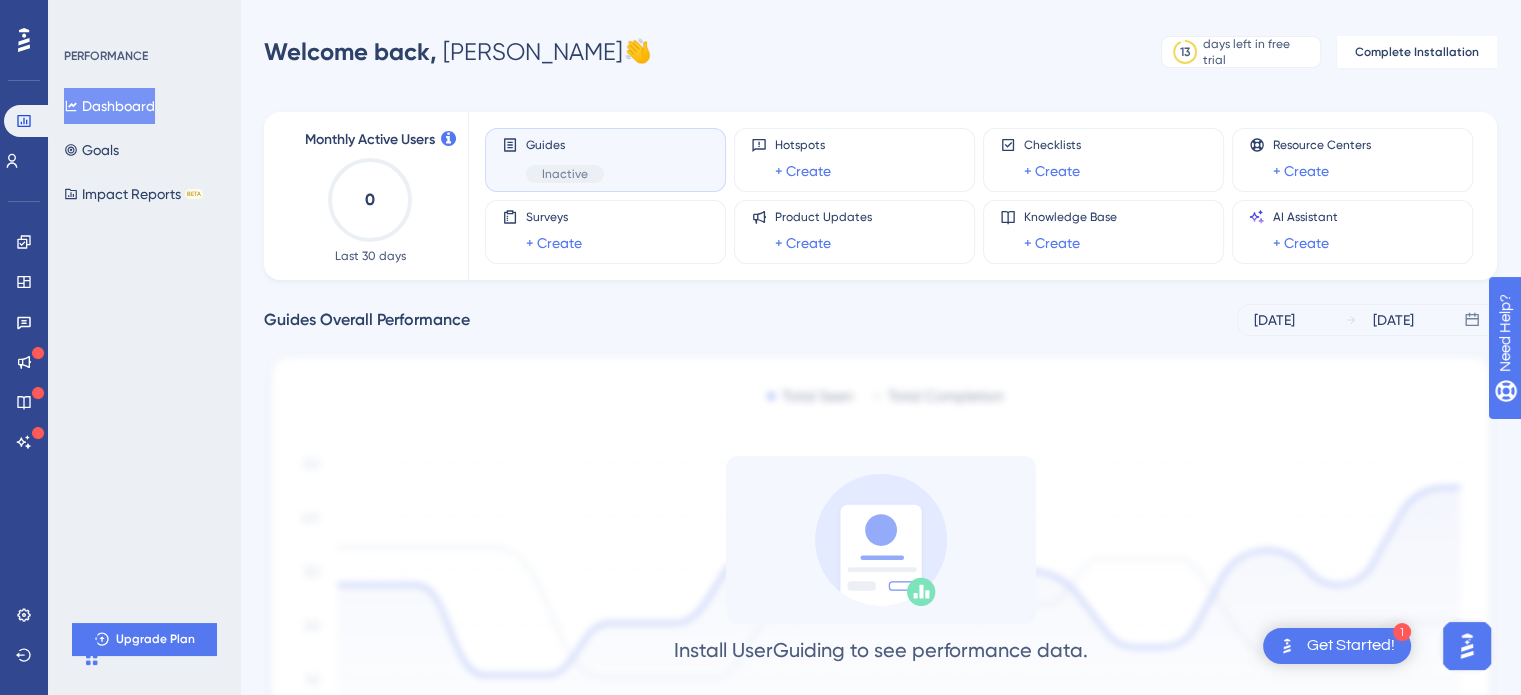 click on "Inactive" at bounding box center [565, 174] 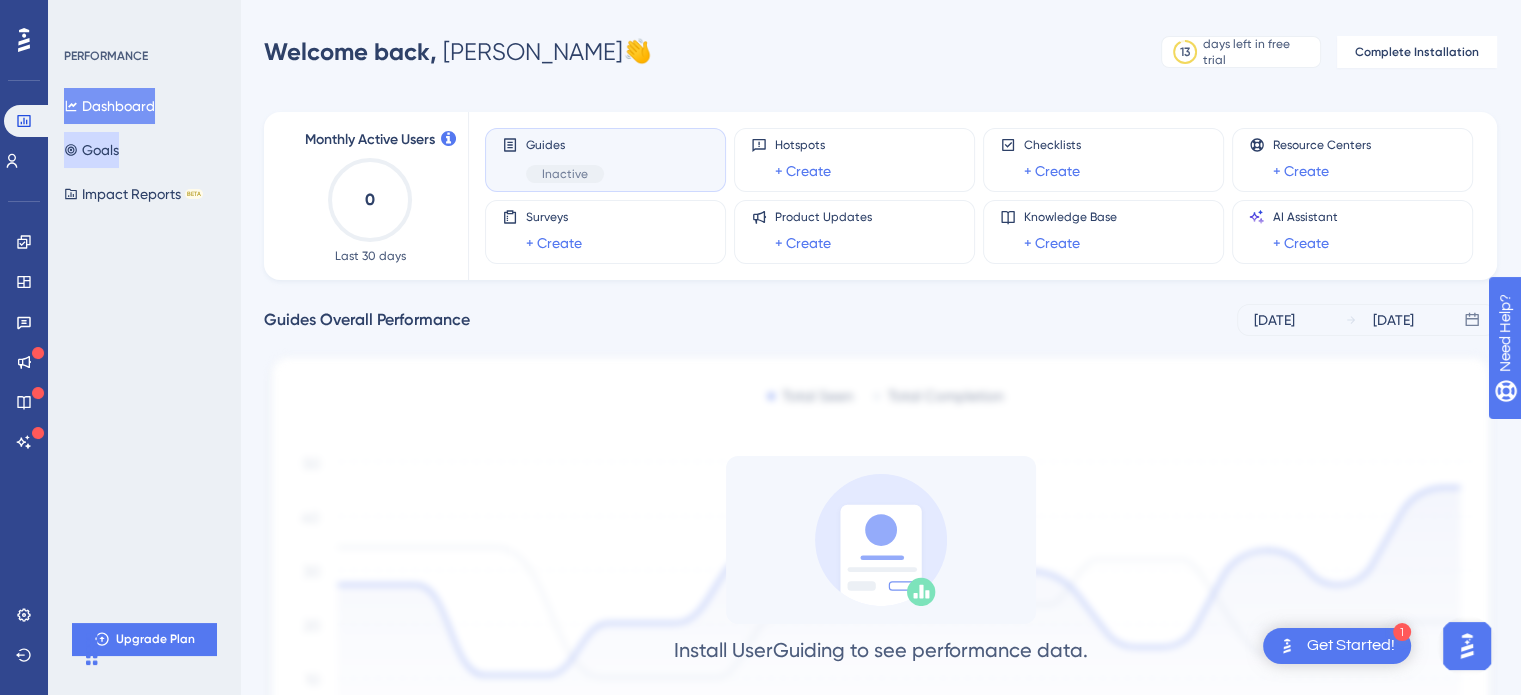 click on "Goals" at bounding box center (91, 150) 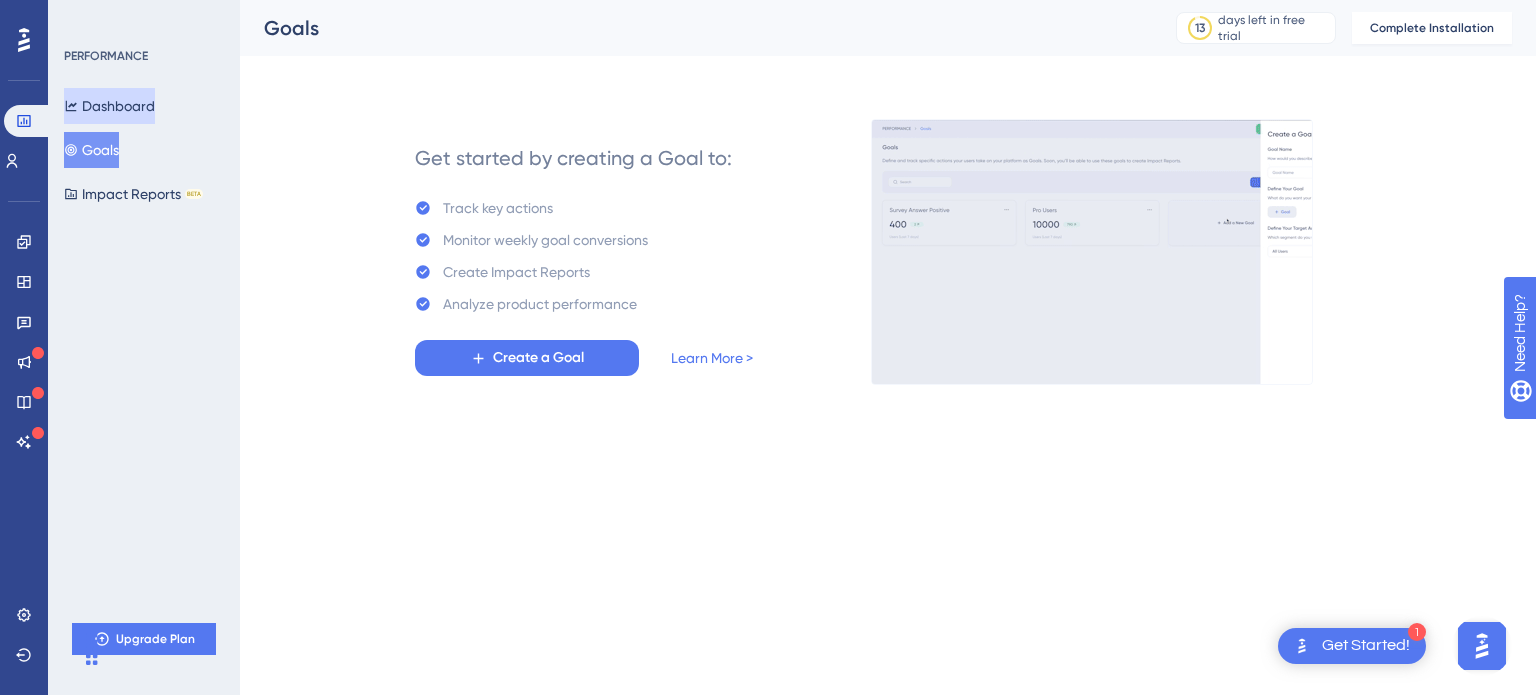 click on "Dashboard" at bounding box center [109, 106] 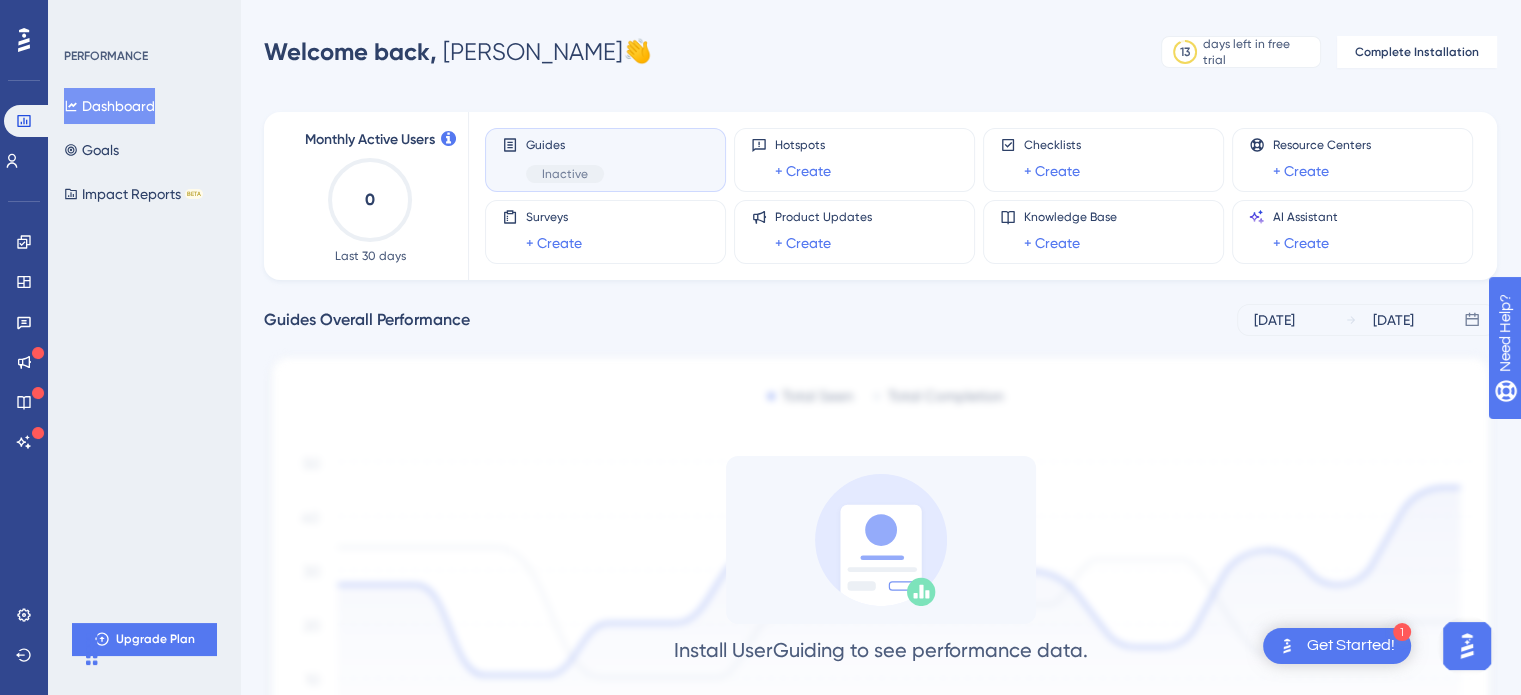 click 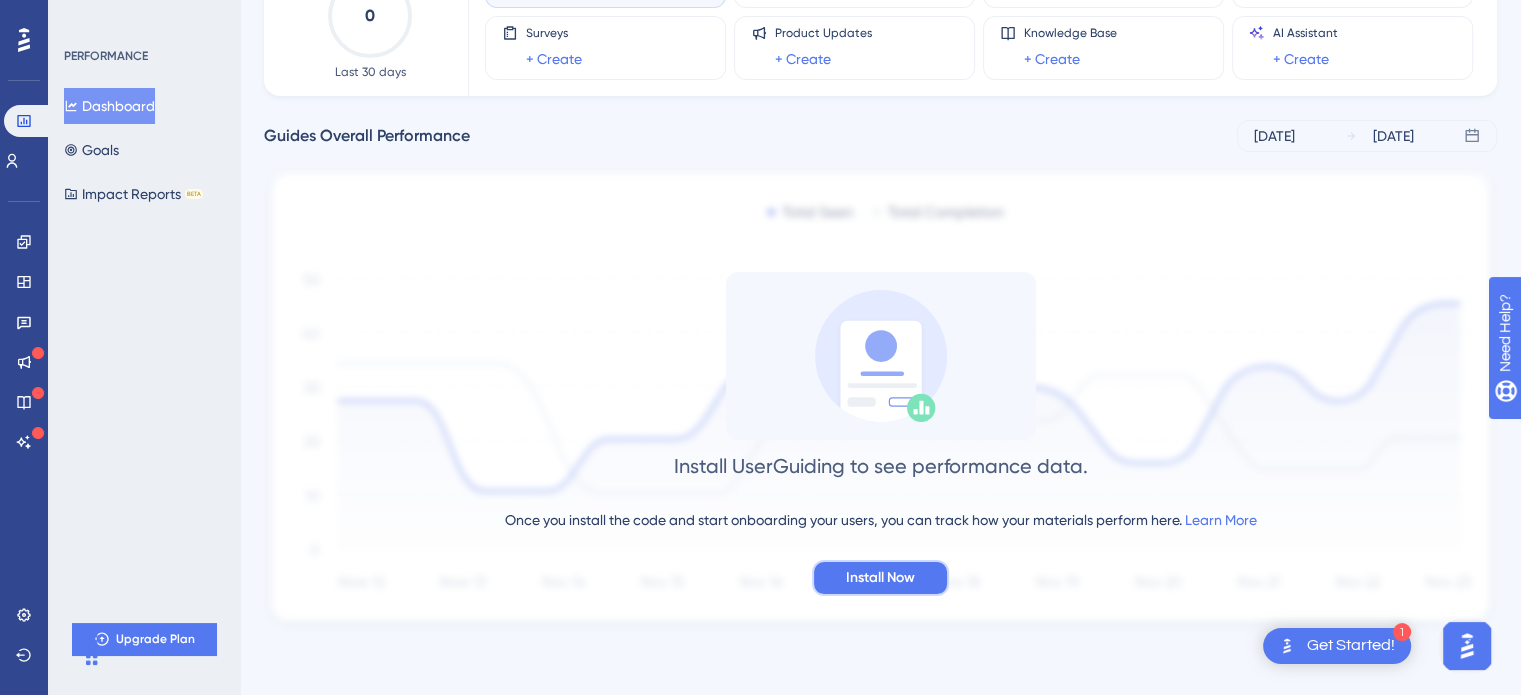 click on "Install Now" at bounding box center [880, 578] 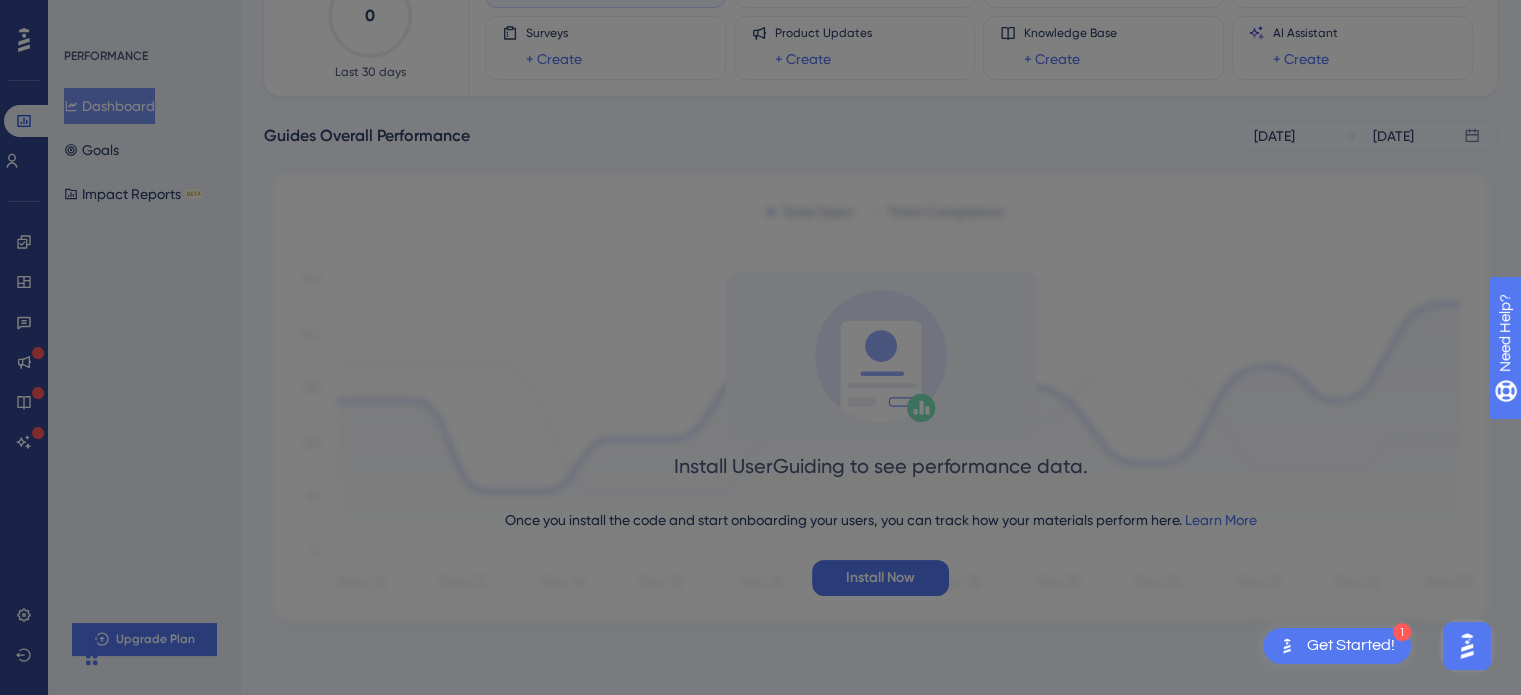 scroll, scrollTop: 0, scrollLeft: 0, axis: both 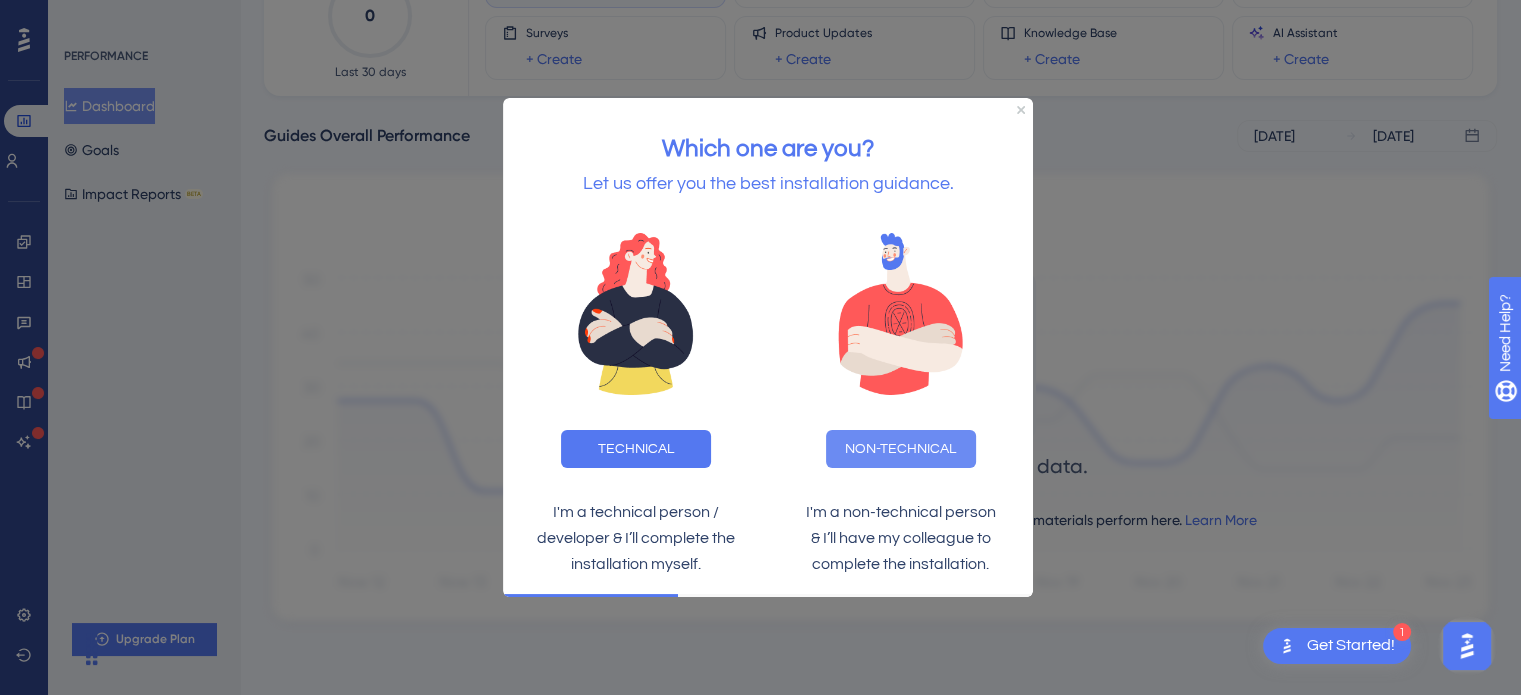 click on "NON-TECHNICAL" at bounding box center (901, 449) 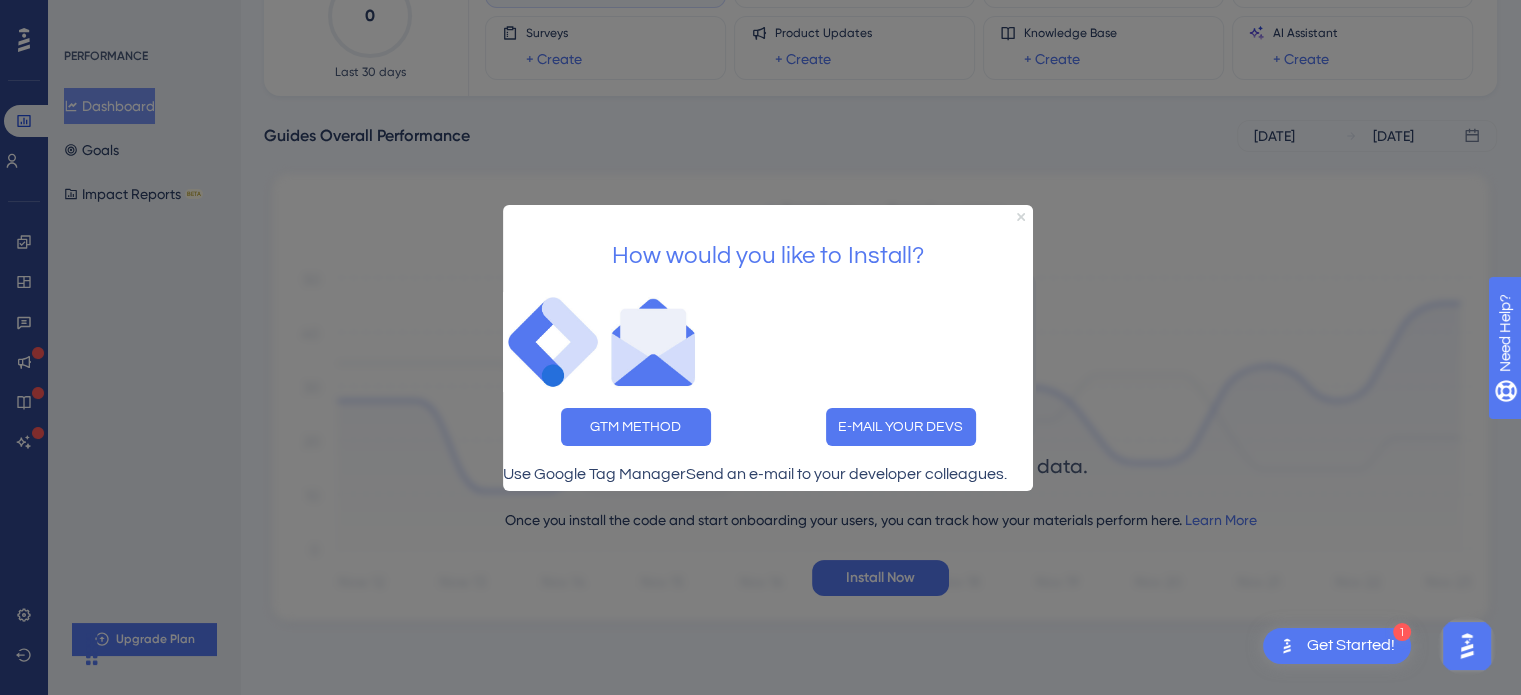 click 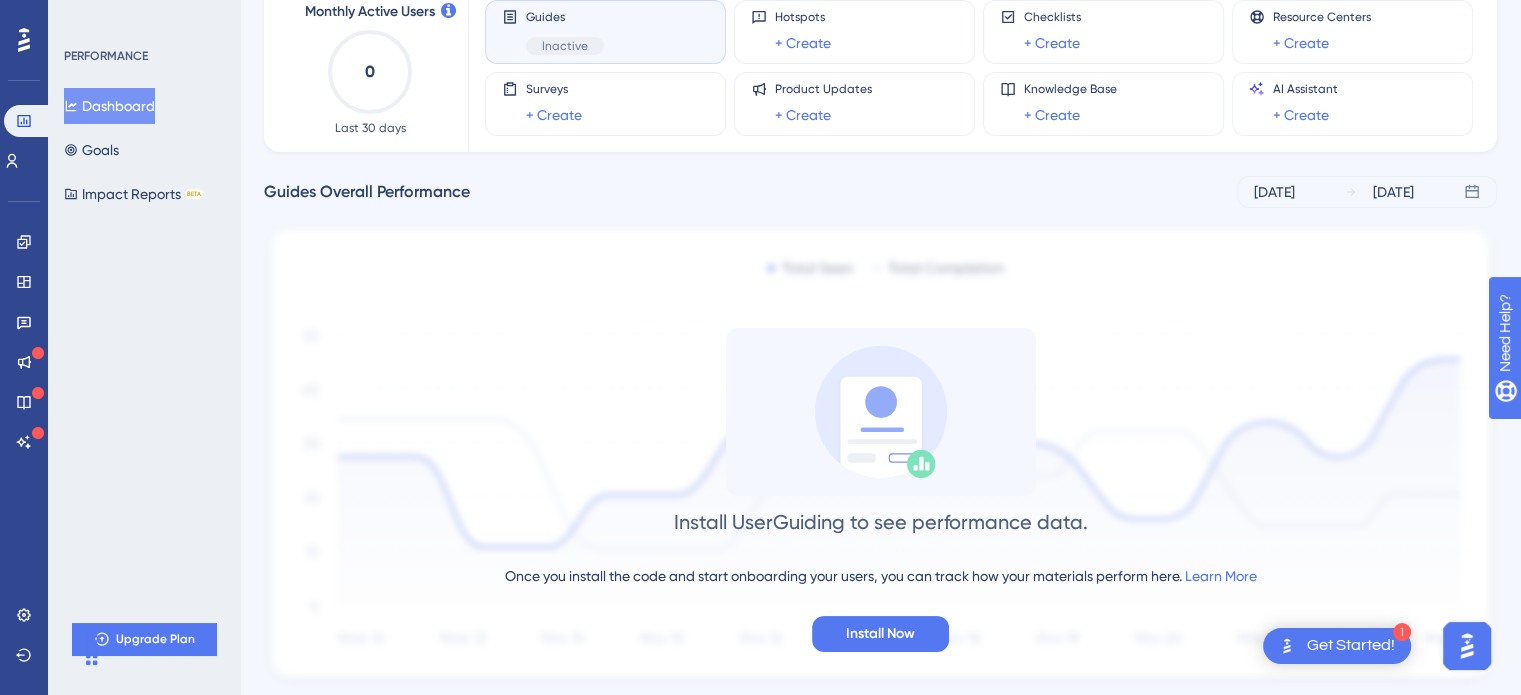 scroll, scrollTop: 84, scrollLeft: 0, axis: vertical 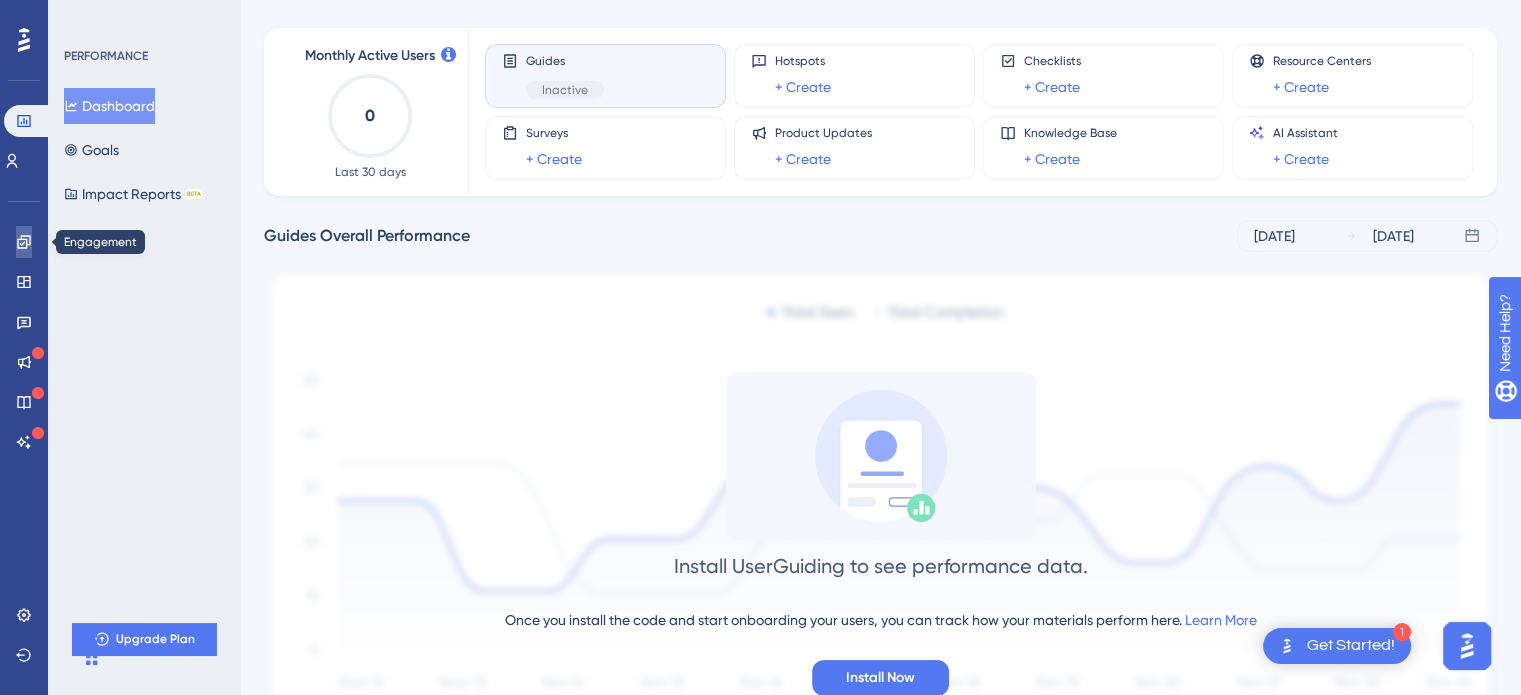 click 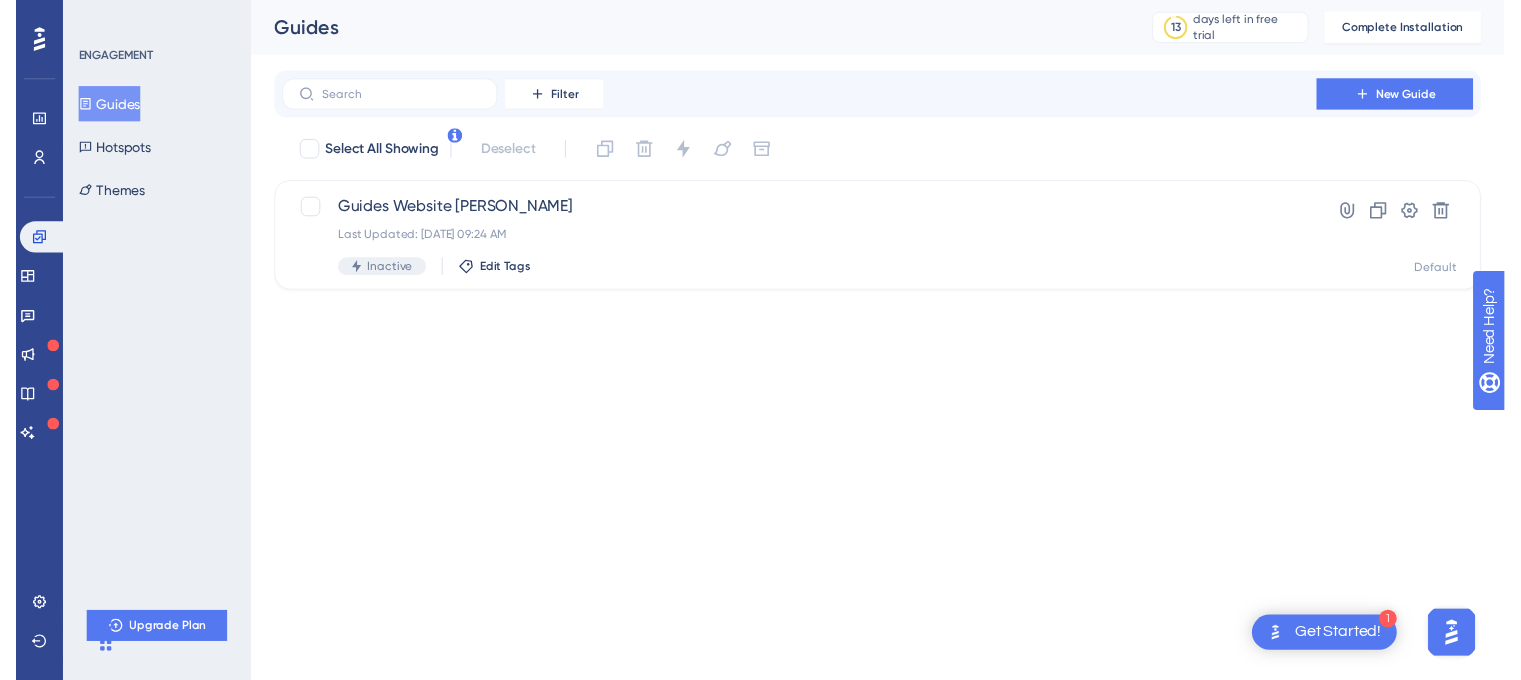 scroll, scrollTop: 0, scrollLeft: 0, axis: both 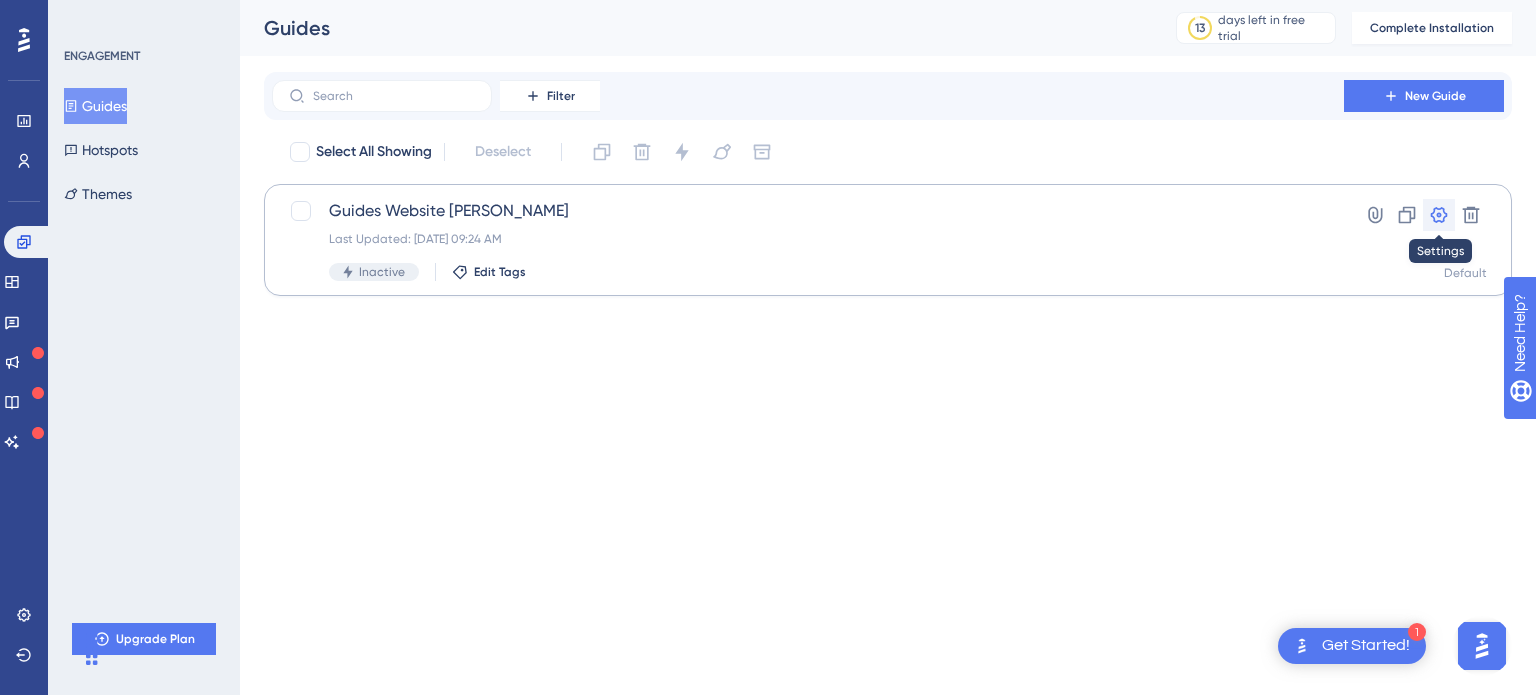 click 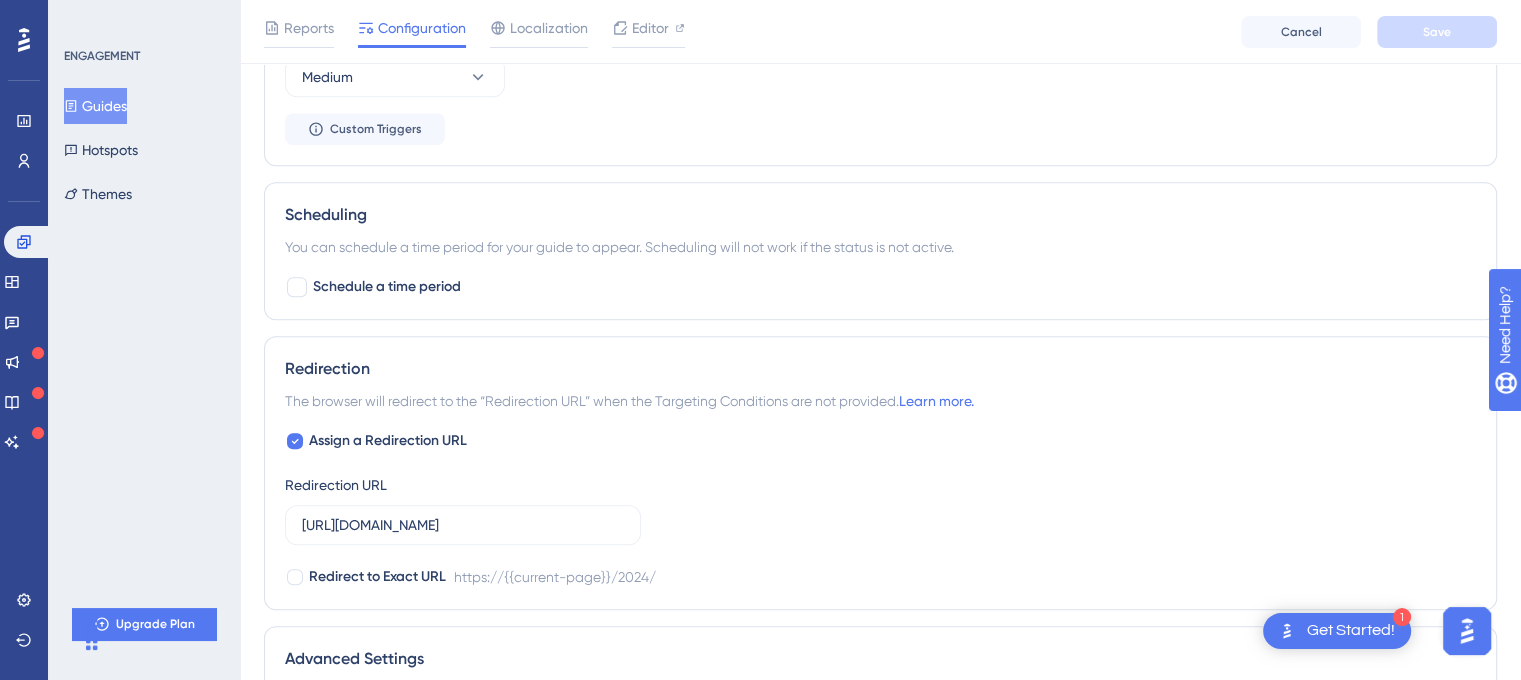 scroll, scrollTop: 1038, scrollLeft: 0, axis: vertical 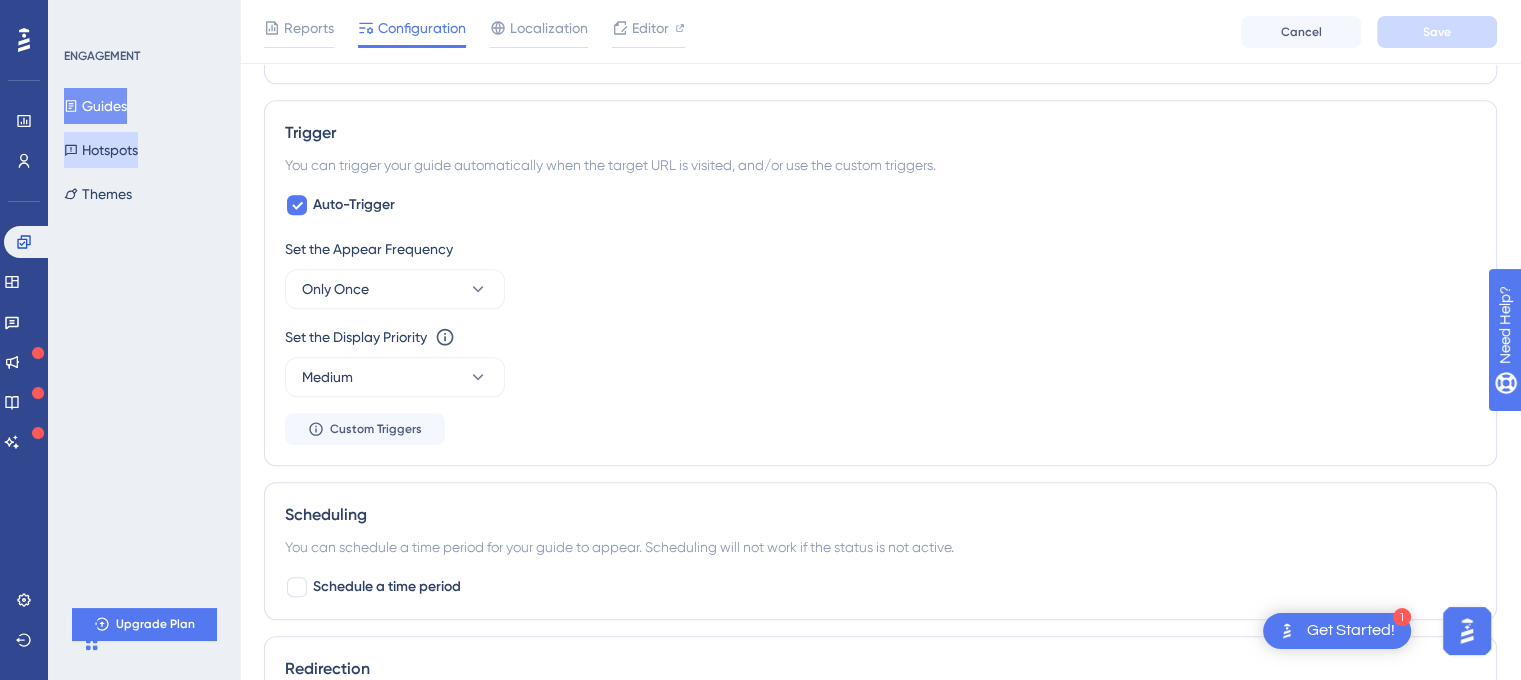 click on "Hotspots" at bounding box center (101, 150) 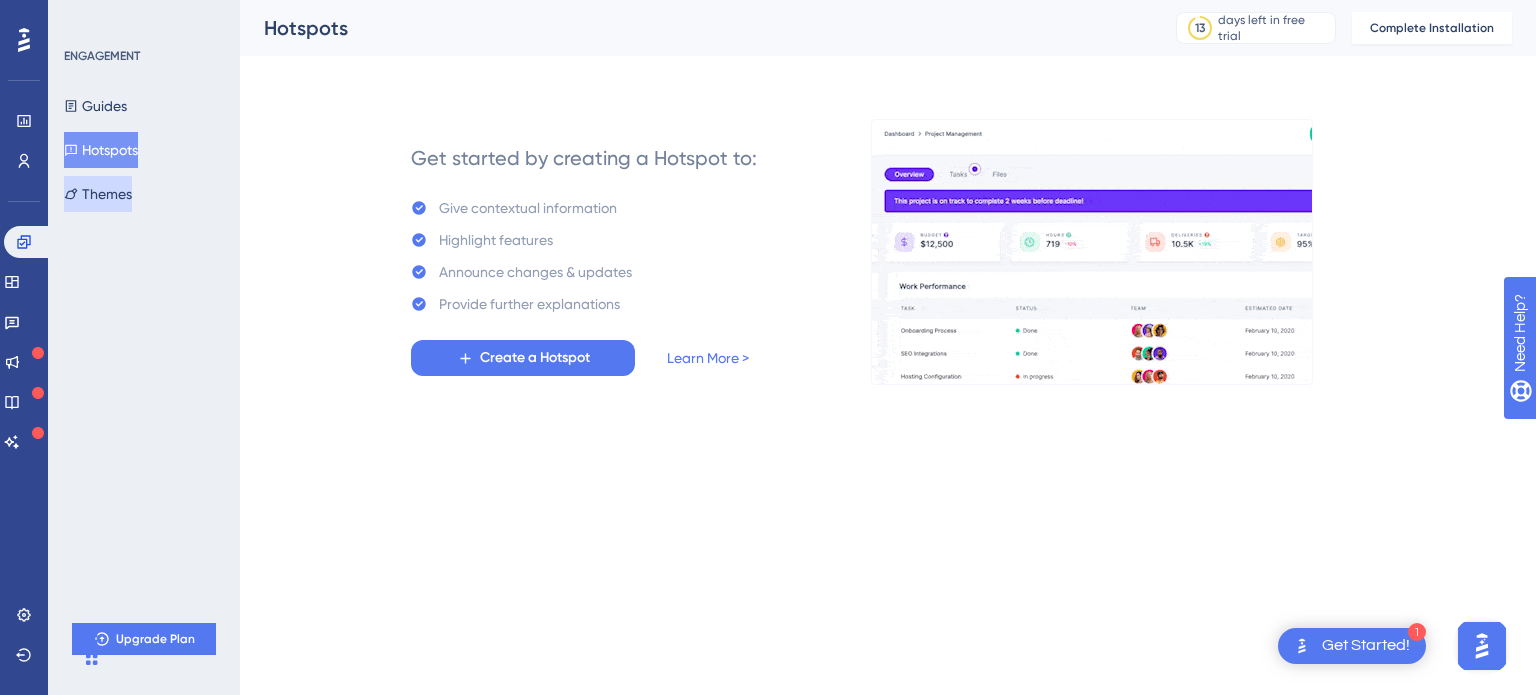 click on "Themes" at bounding box center [98, 194] 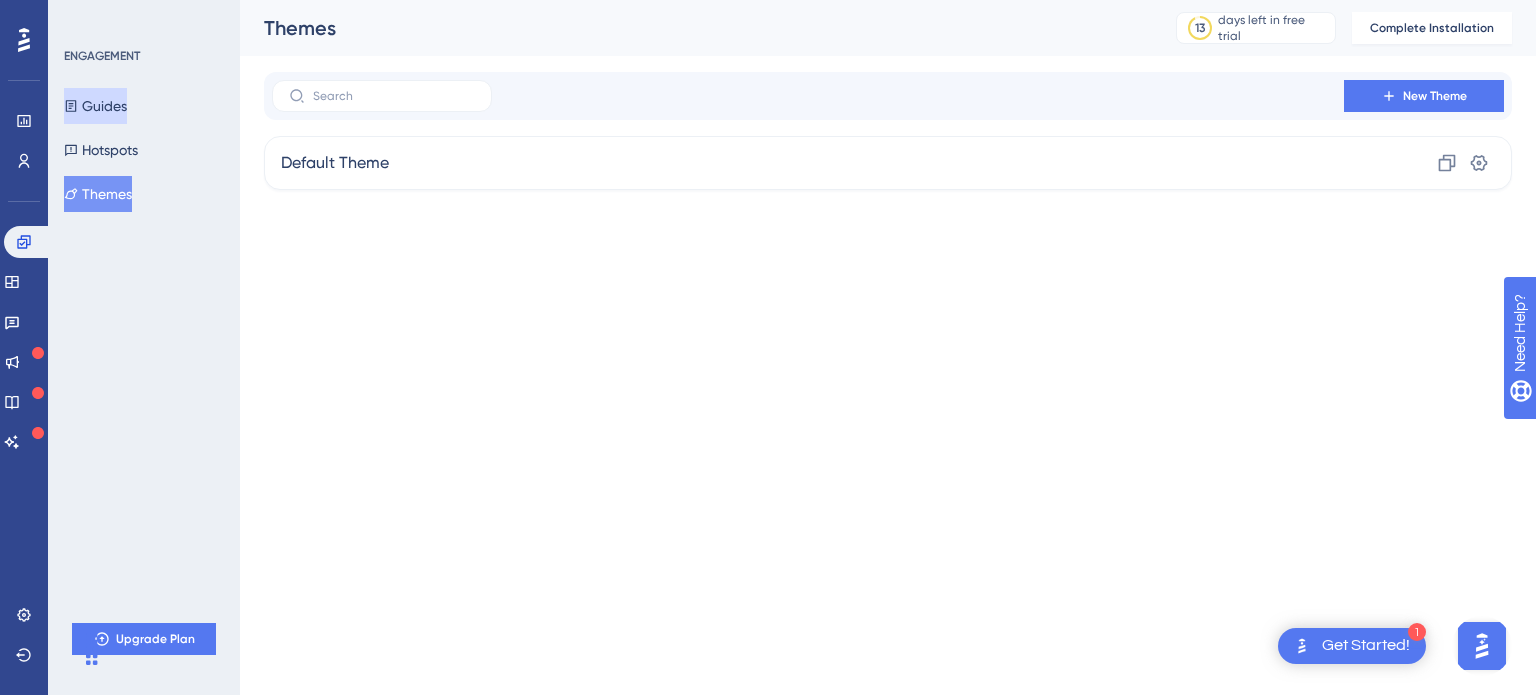 click on "Guides" at bounding box center (95, 106) 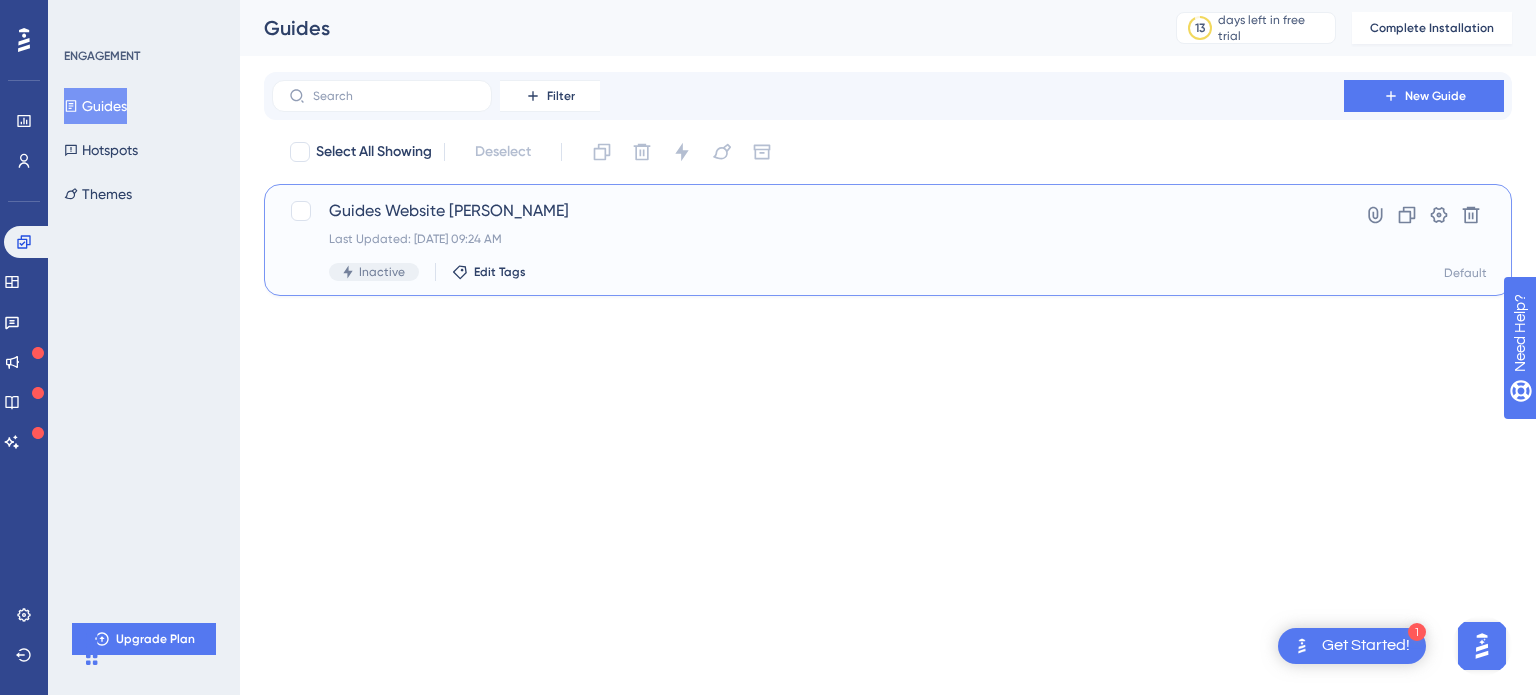 click on "Inactive" at bounding box center [382, 272] 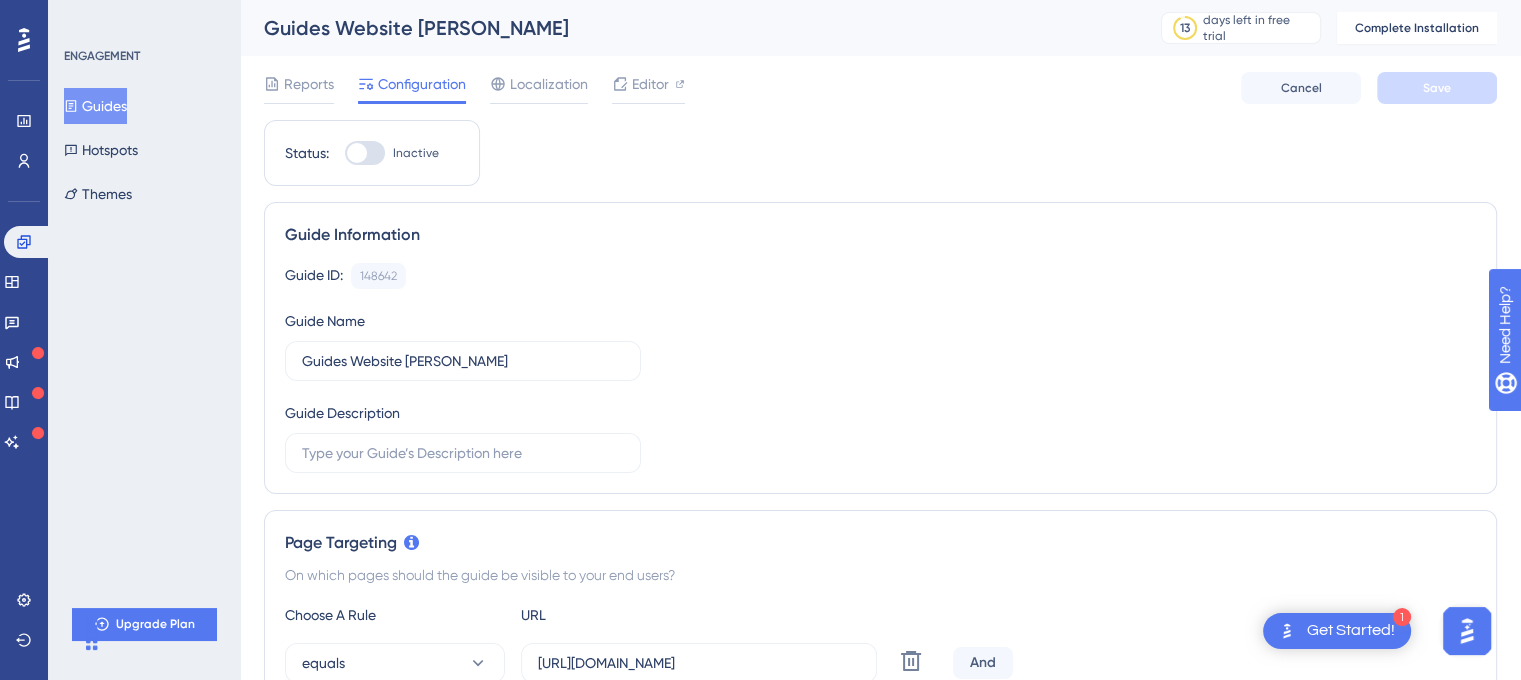 click at bounding box center (365, 153) 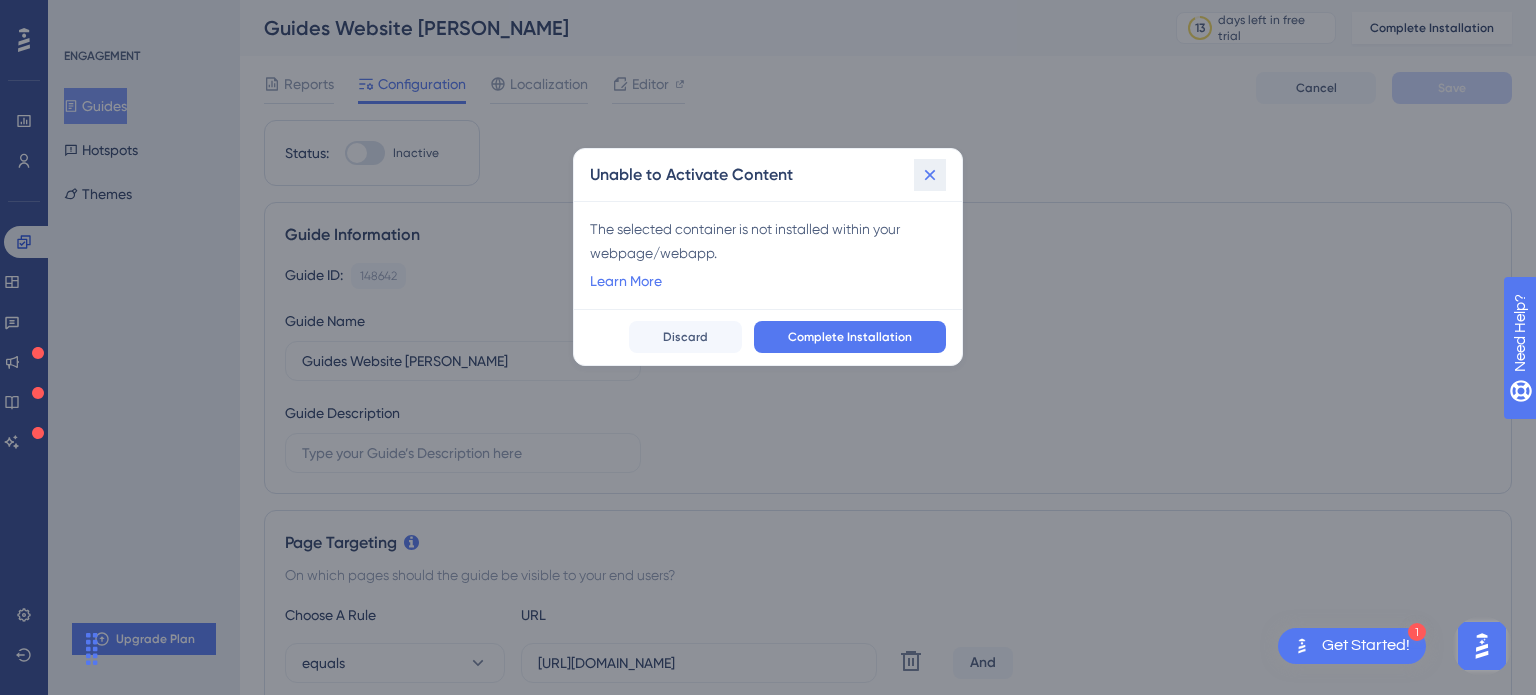 click 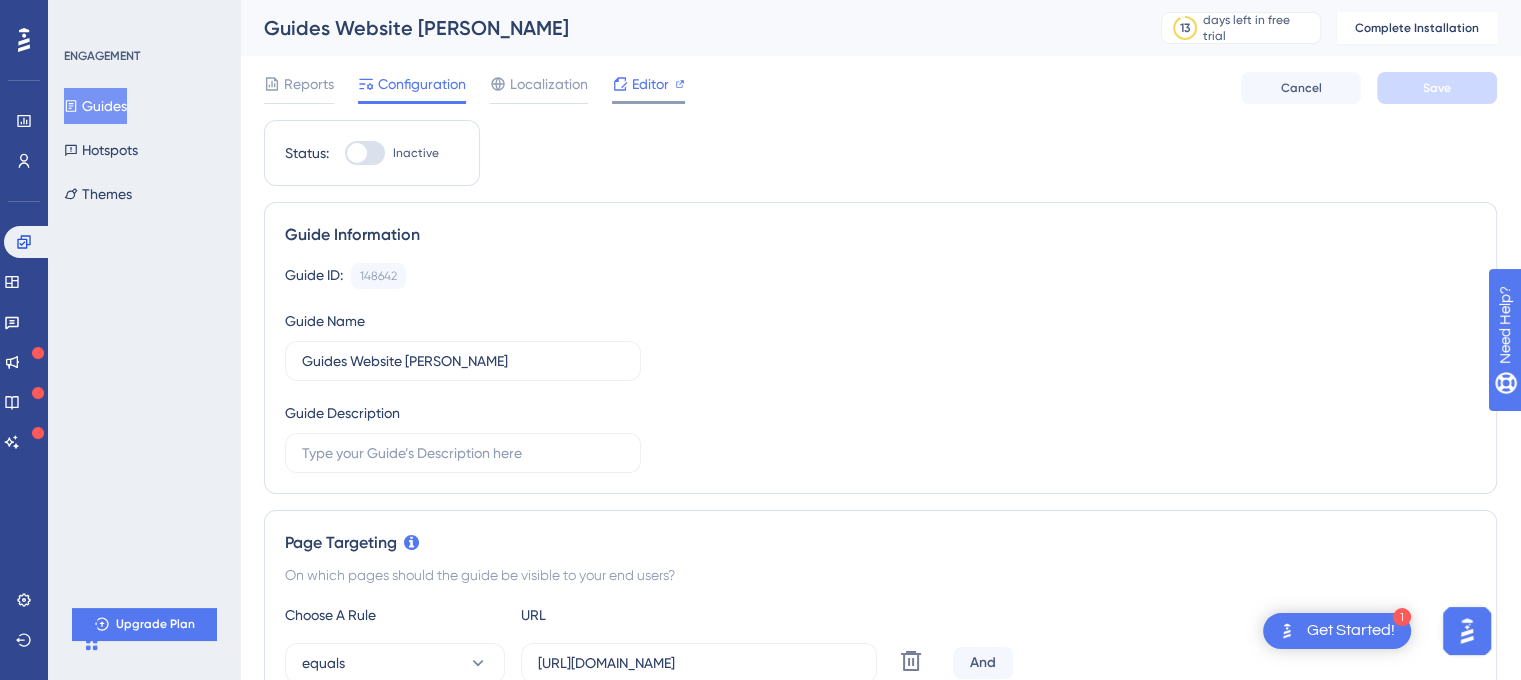 click on "Editor" at bounding box center [650, 84] 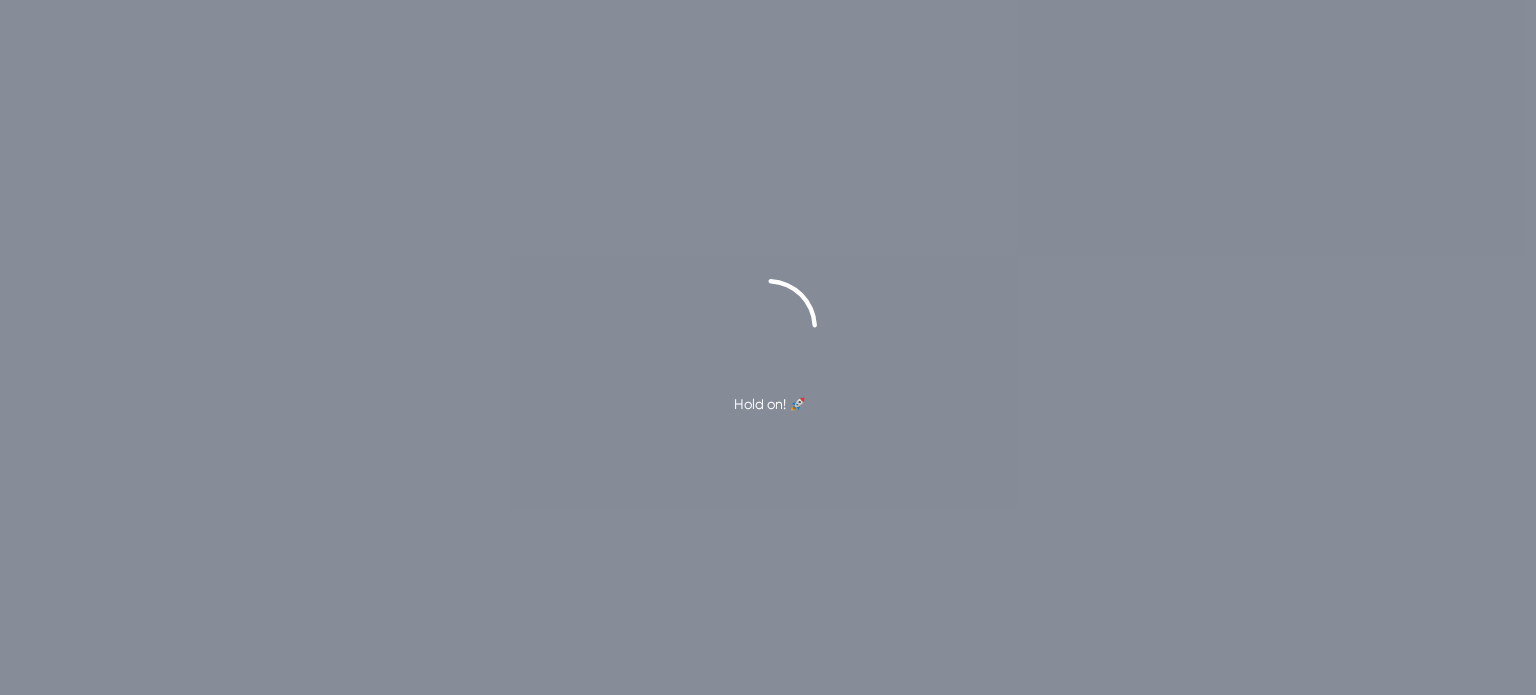 scroll, scrollTop: 0, scrollLeft: 0, axis: both 